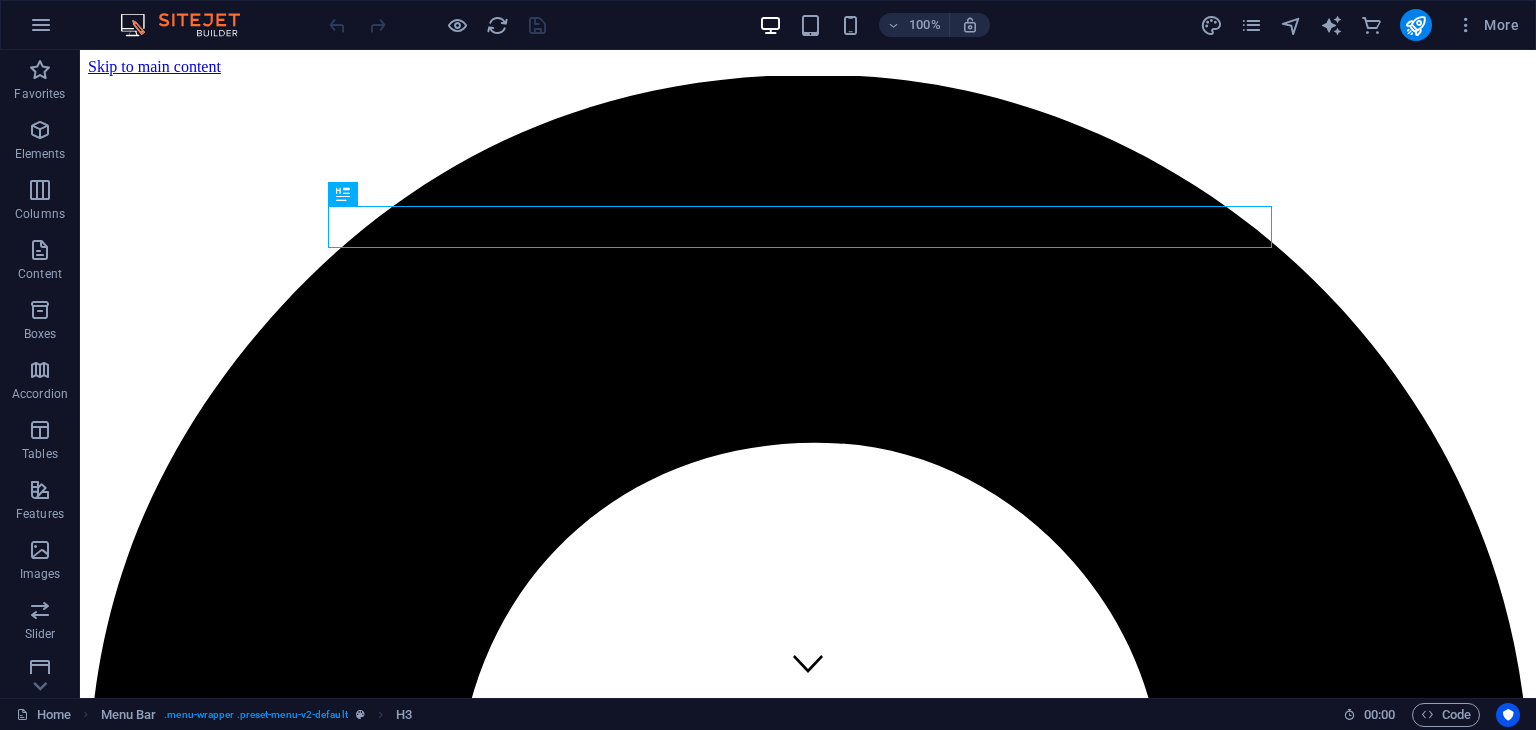 scroll, scrollTop: 0, scrollLeft: 0, axis: both 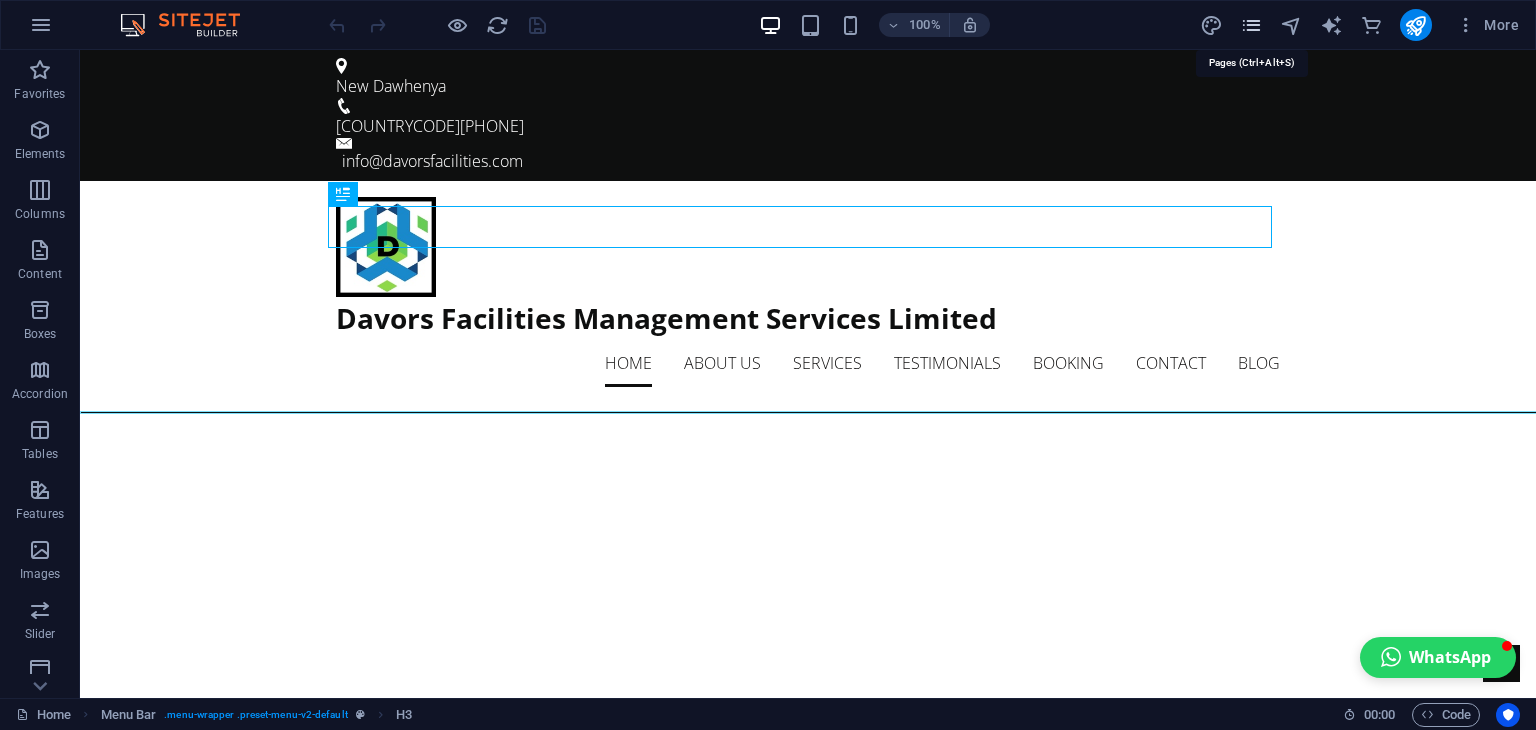 click at bounding box center [1251, 25] 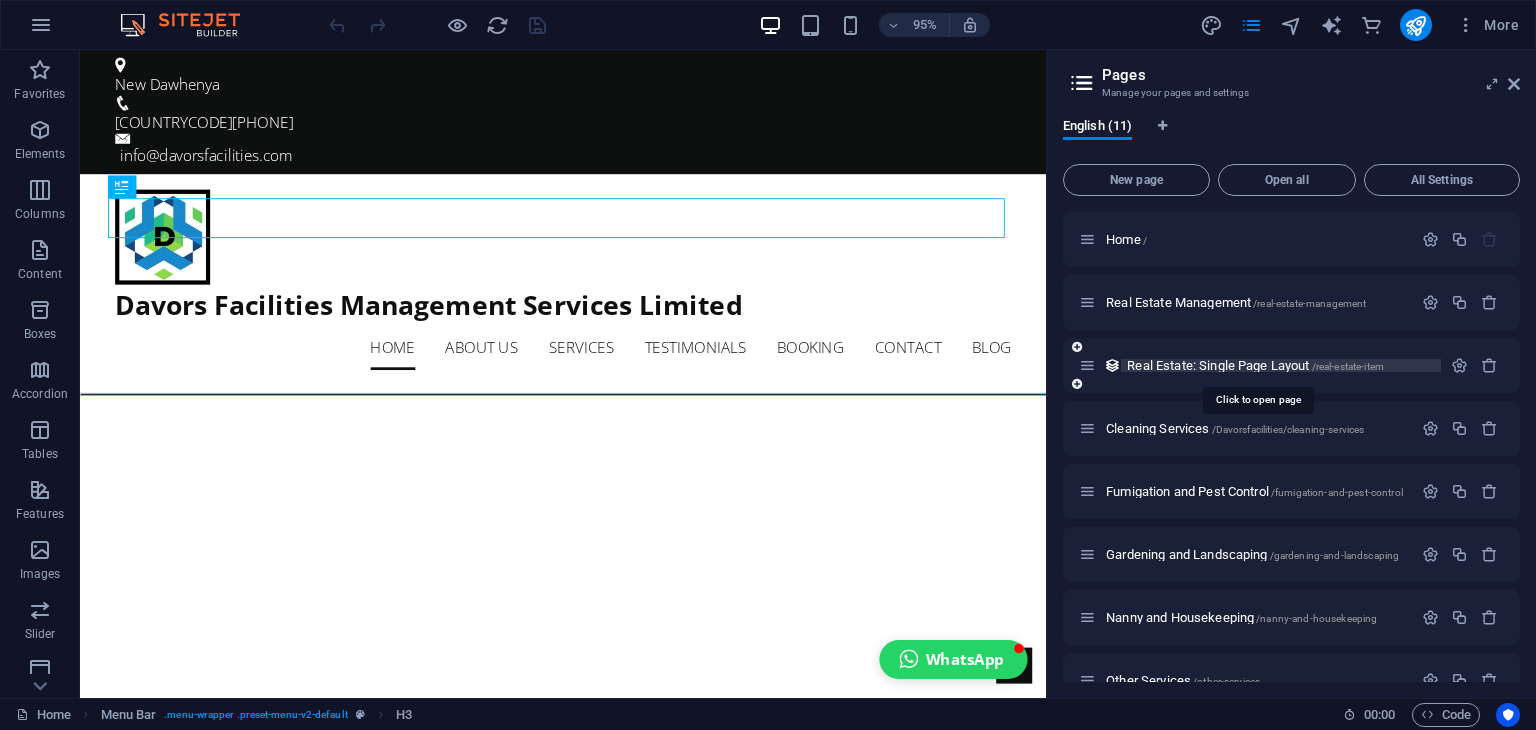 click on "Real Estate: Single Page Layout /real-estate-item" at bounding box center (1255, 365) 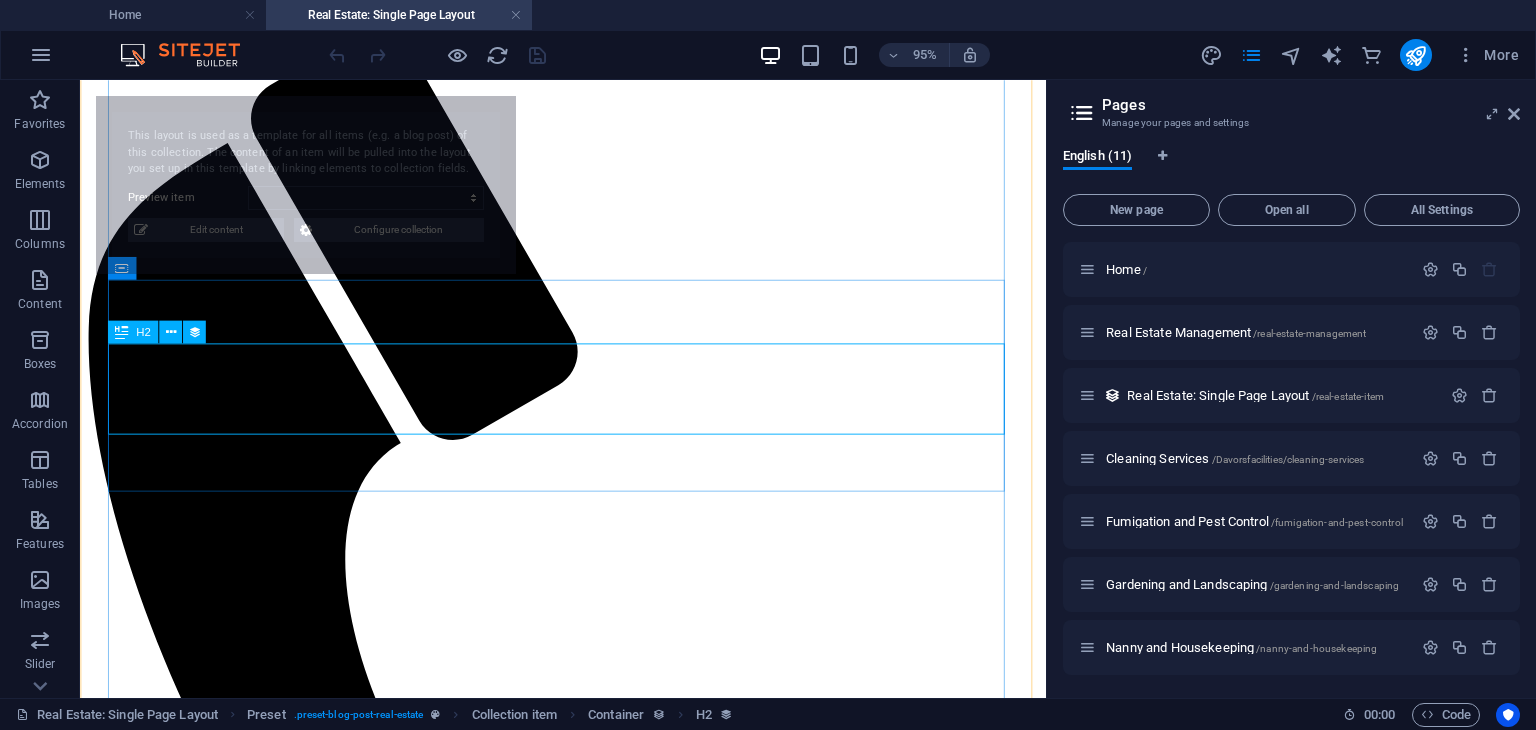 select on "689200cdc5fa93d3b903ac64" 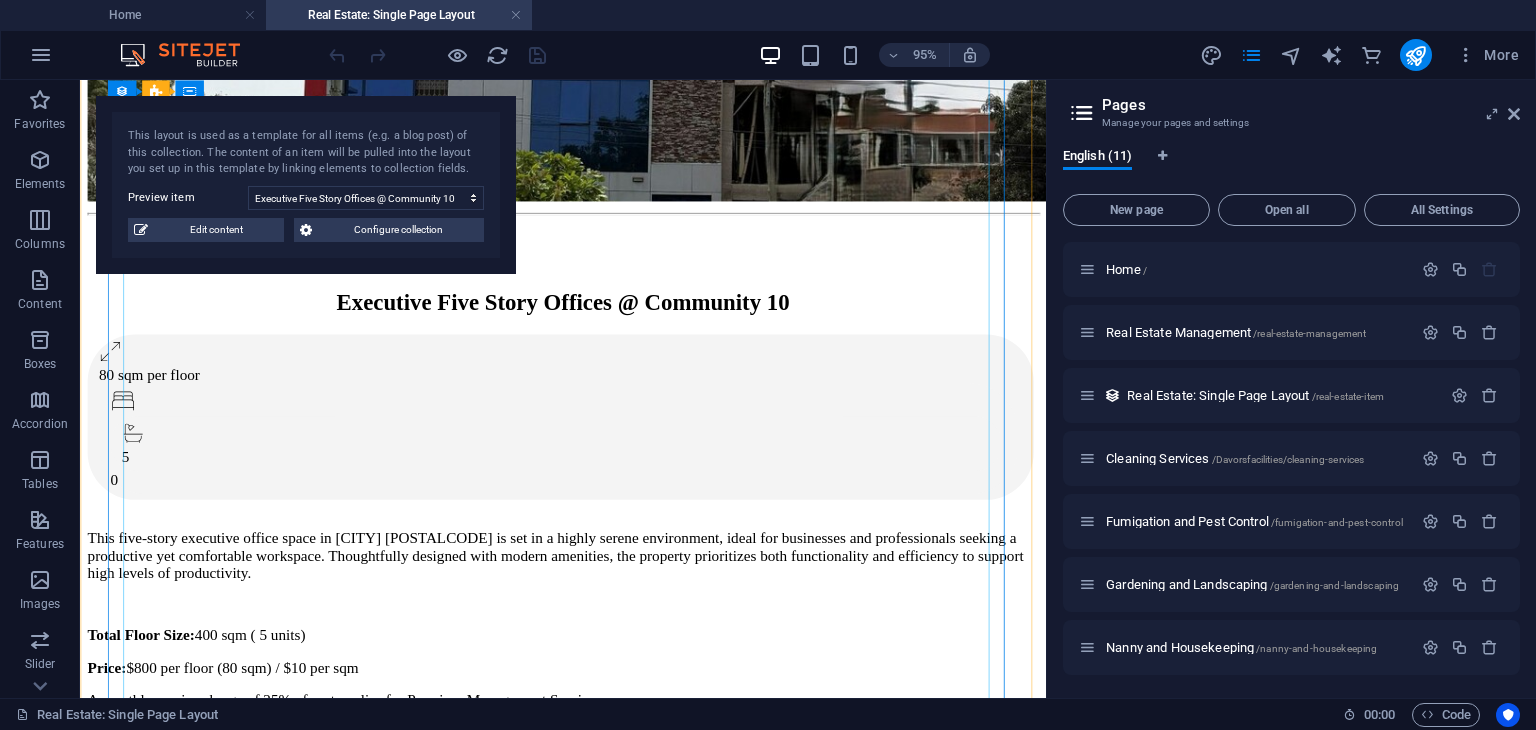 scroll, scrollTop: 2312, scrollLeft: 0, axis: vertical 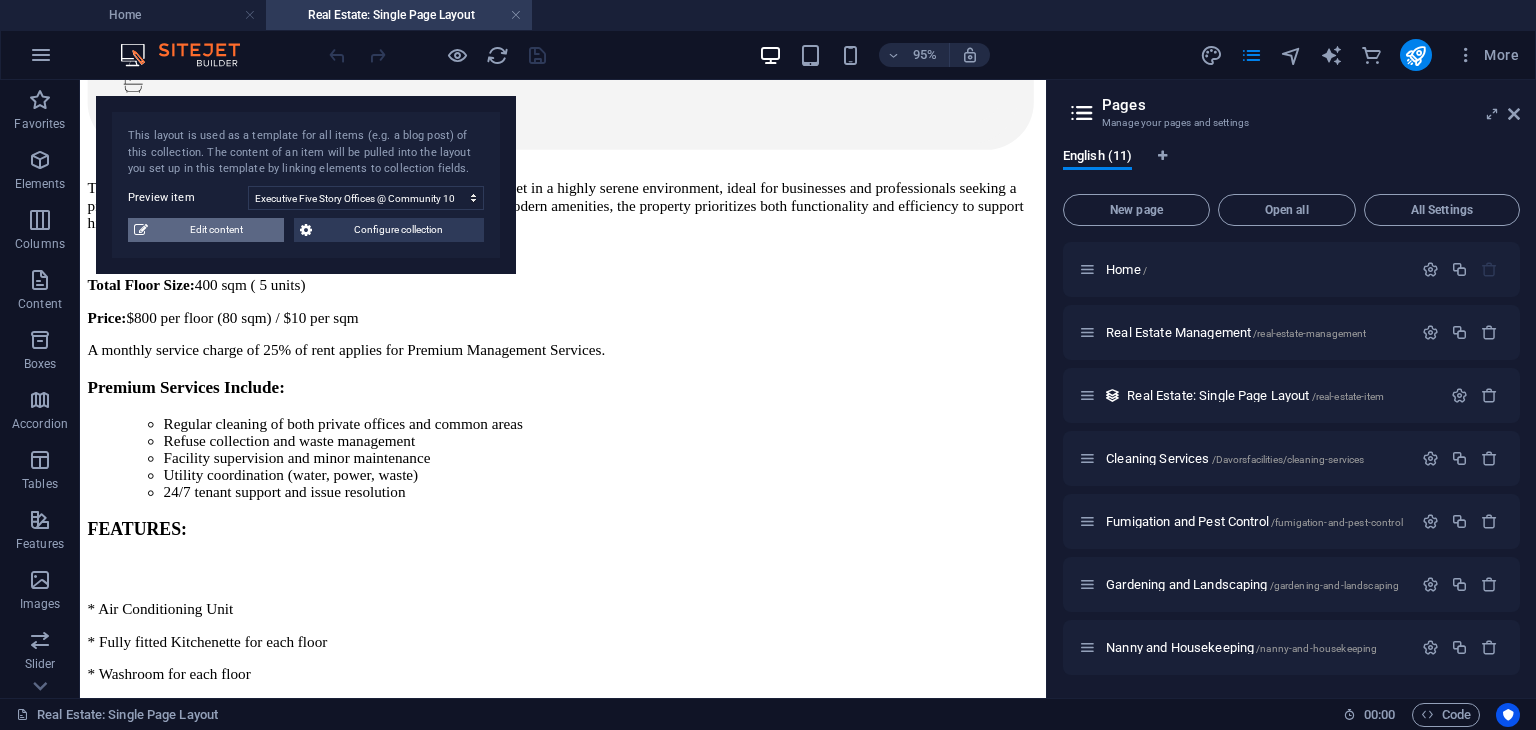 click on "Edit content" at bounding box center (216, 230) 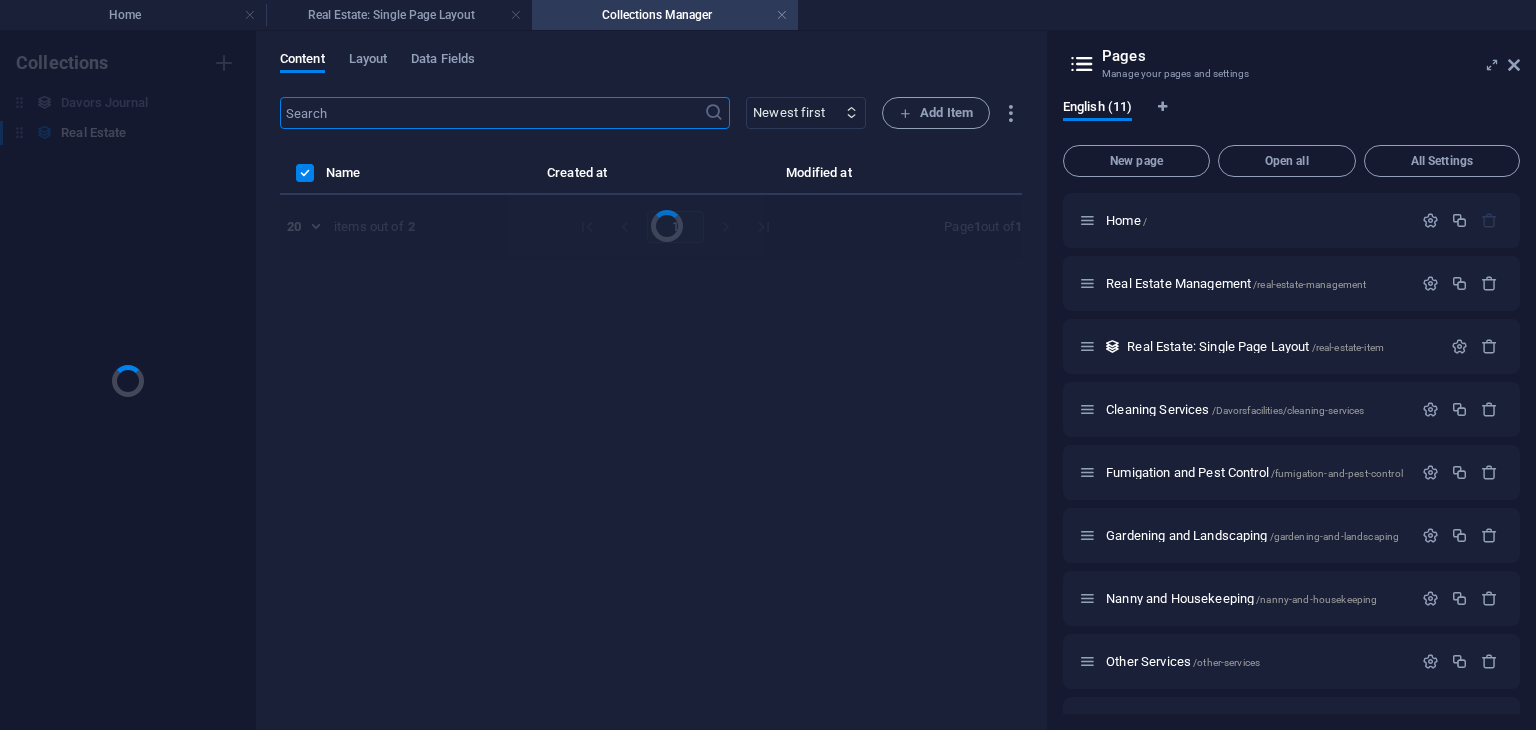 scroll, scrollTop: 0, scrollLeft: 0, axis: both 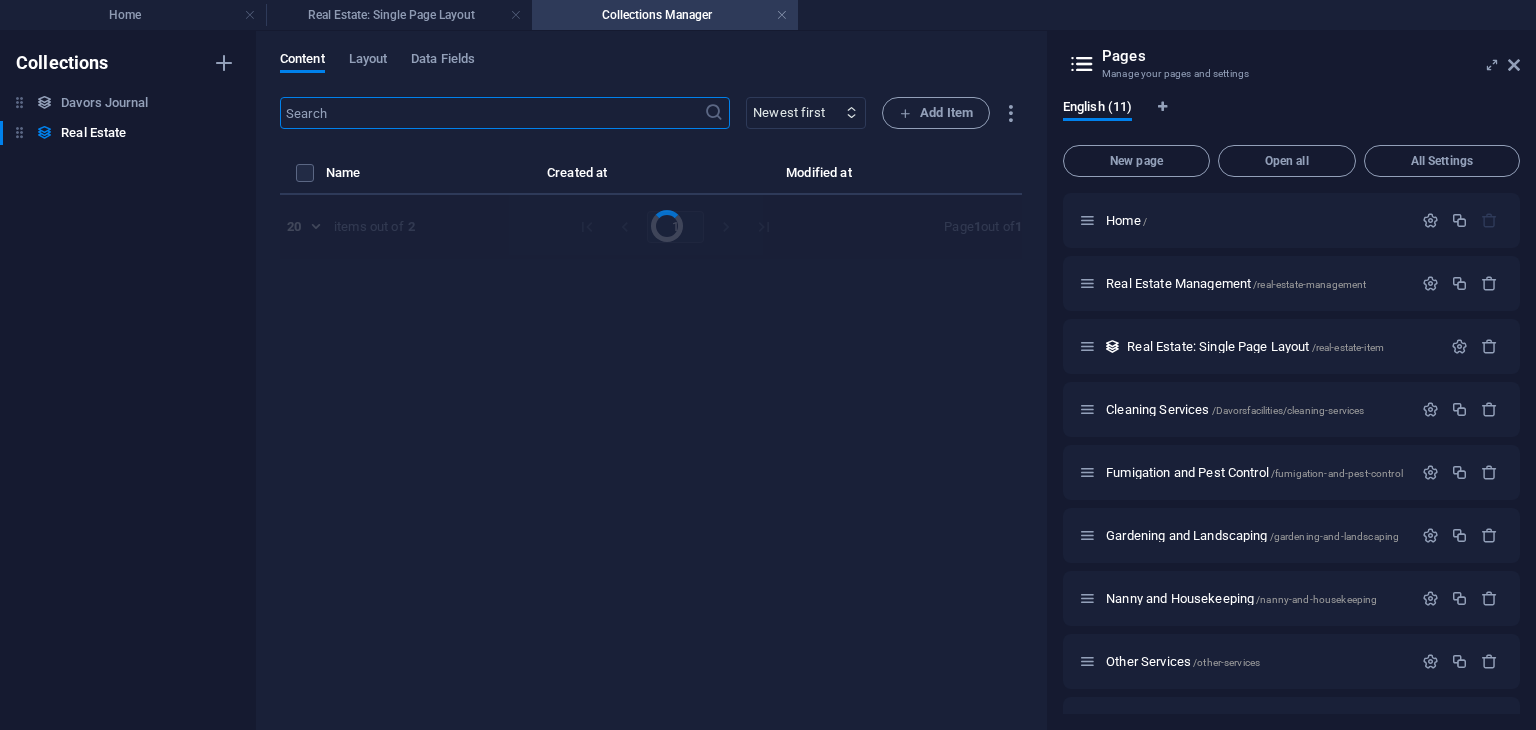 select on "Office" 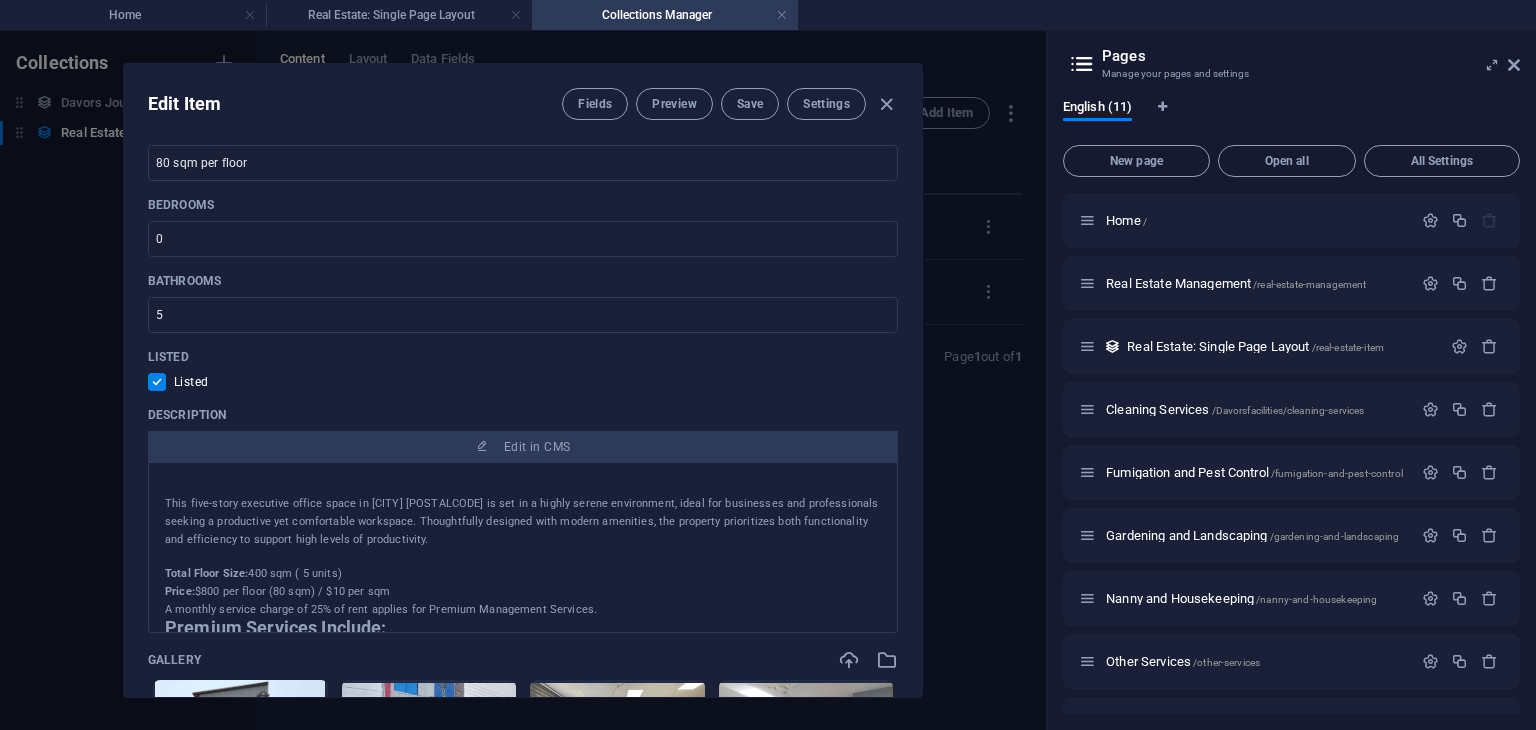 scroll, scrollTop: 1000, scrollLeft: 0, axis: vertical 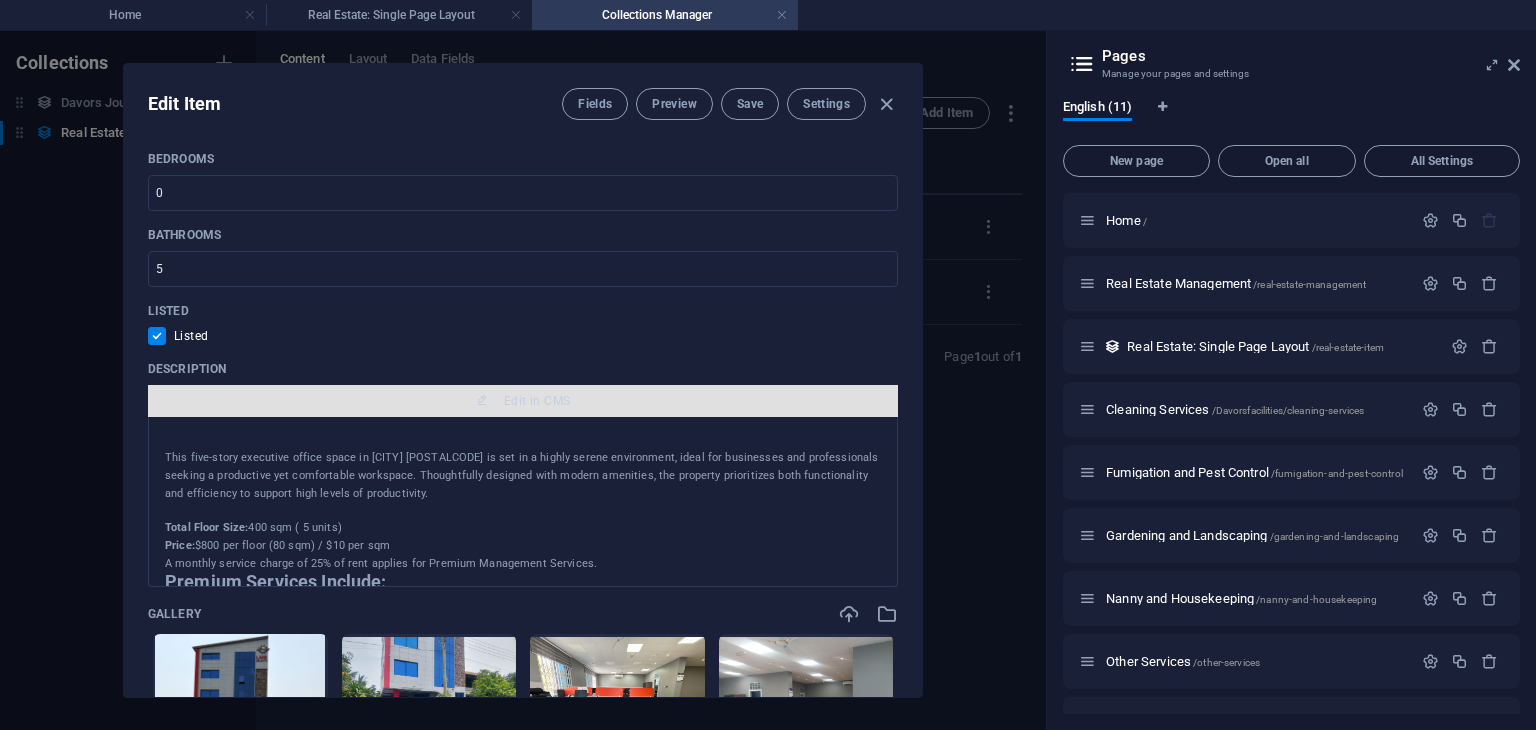 click on "Edit in CMS" at bounding box center [537, 401] 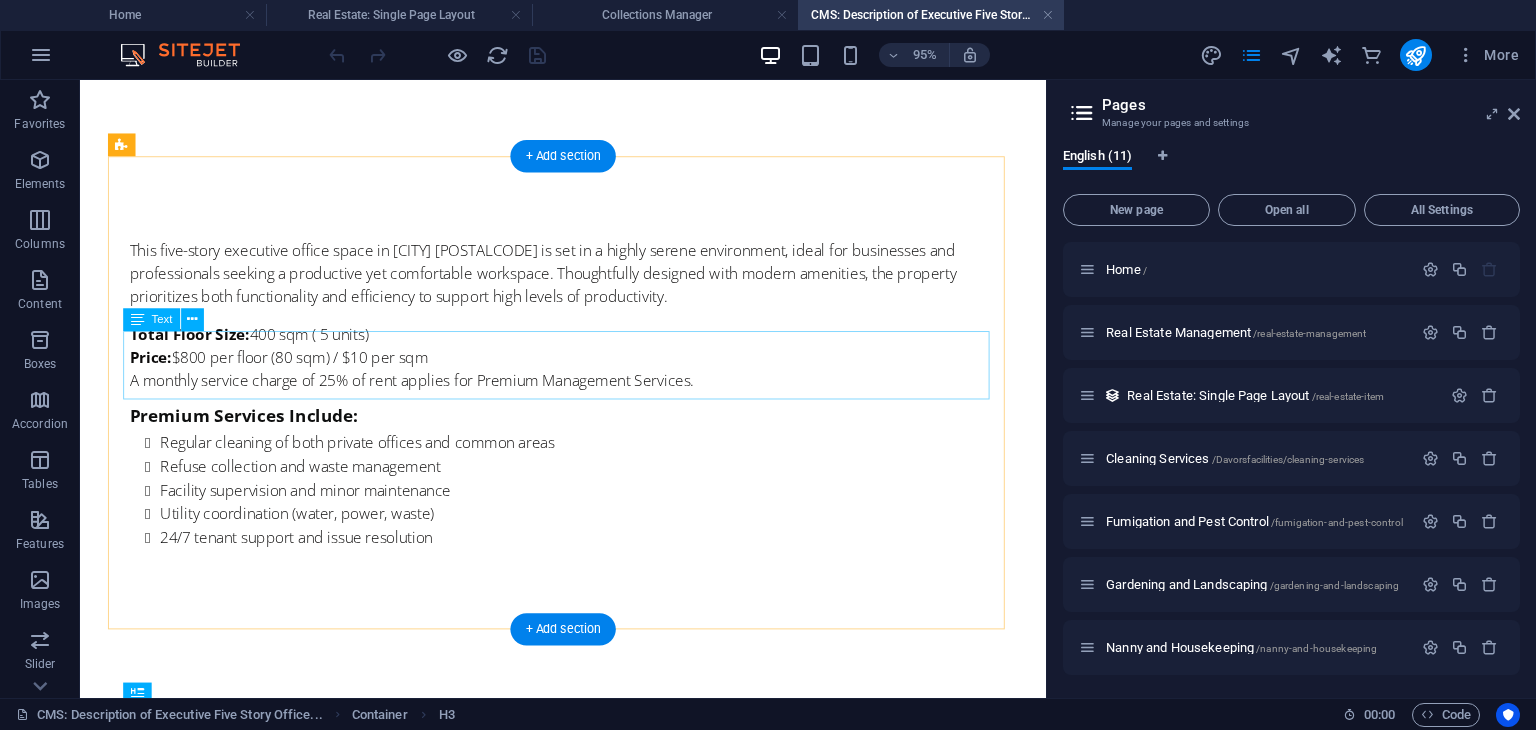 scroll, scrollTop: 0, scrollLeft: 0, axis: both 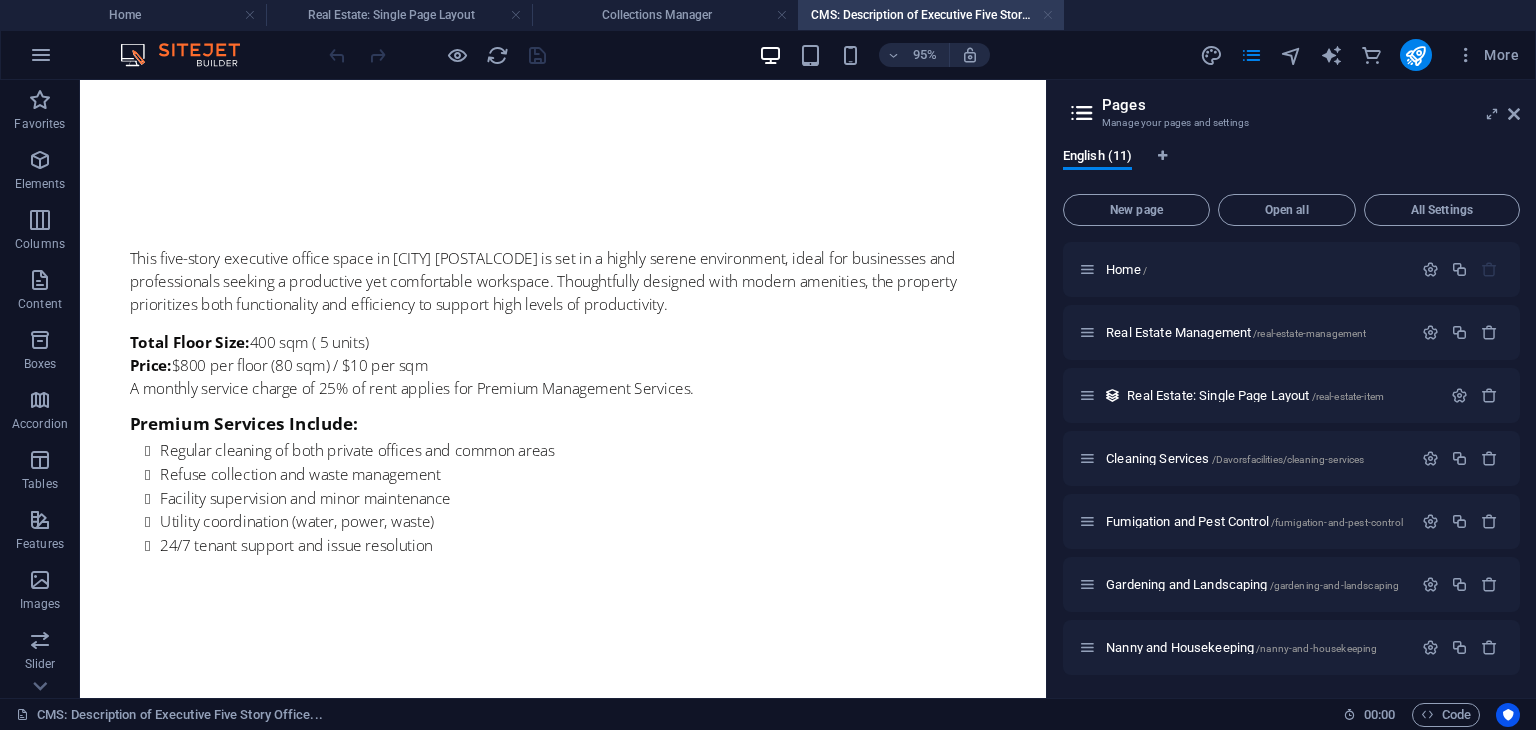 click at bounding box center (1048, 15) 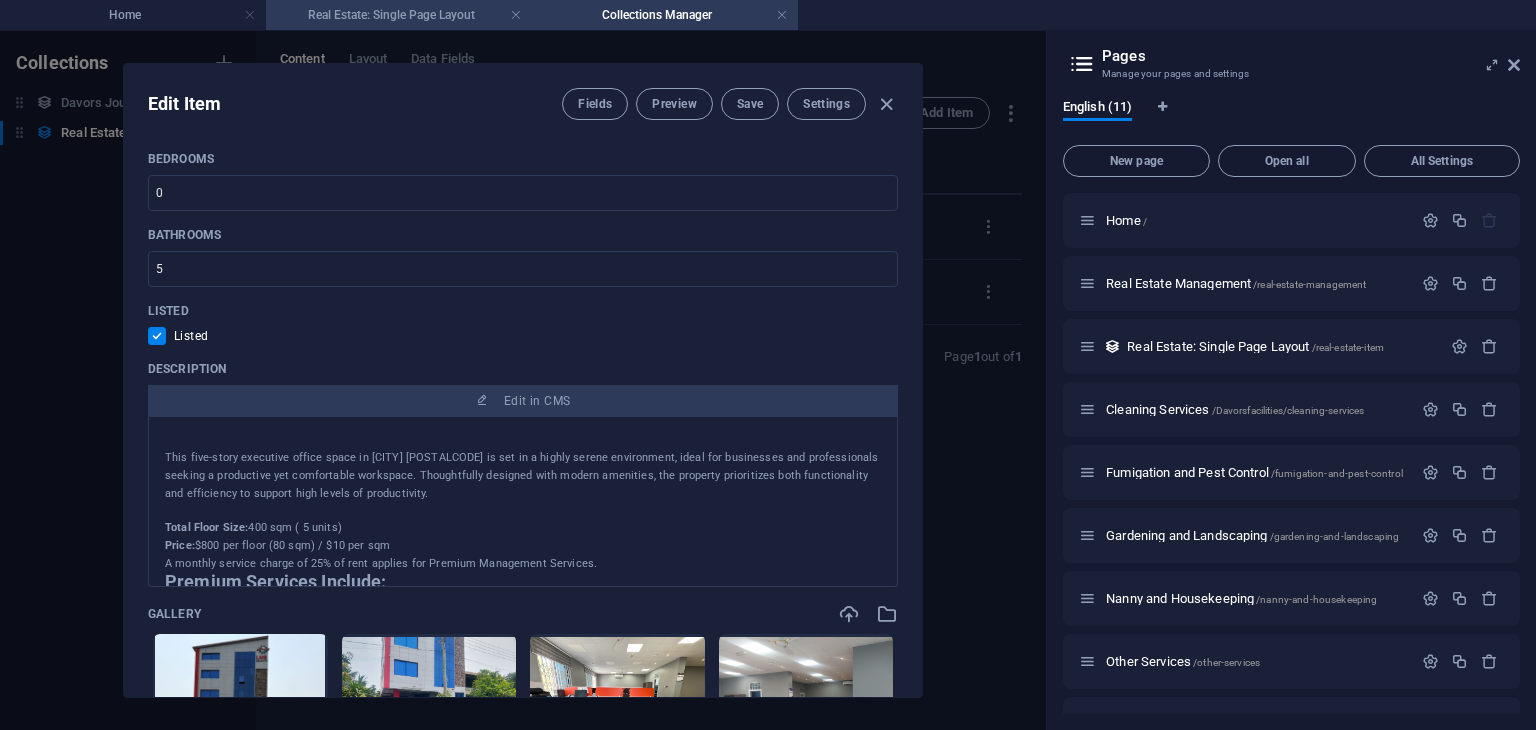 click on "Real Estate: Single Page Layout" at bounding box center (399, 15) 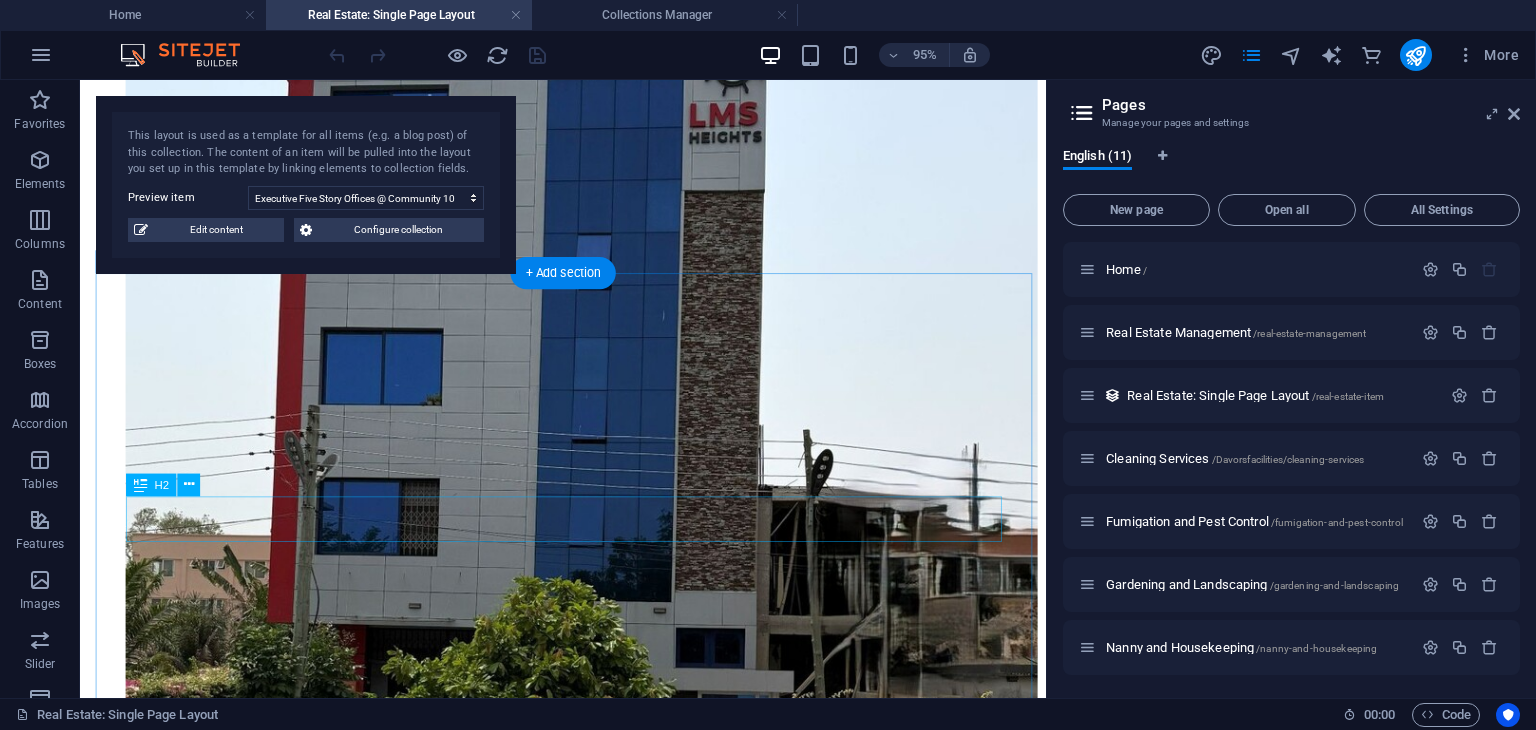 scroll, scrollTop: 3572, scrollLeft: 0, axis: vertical 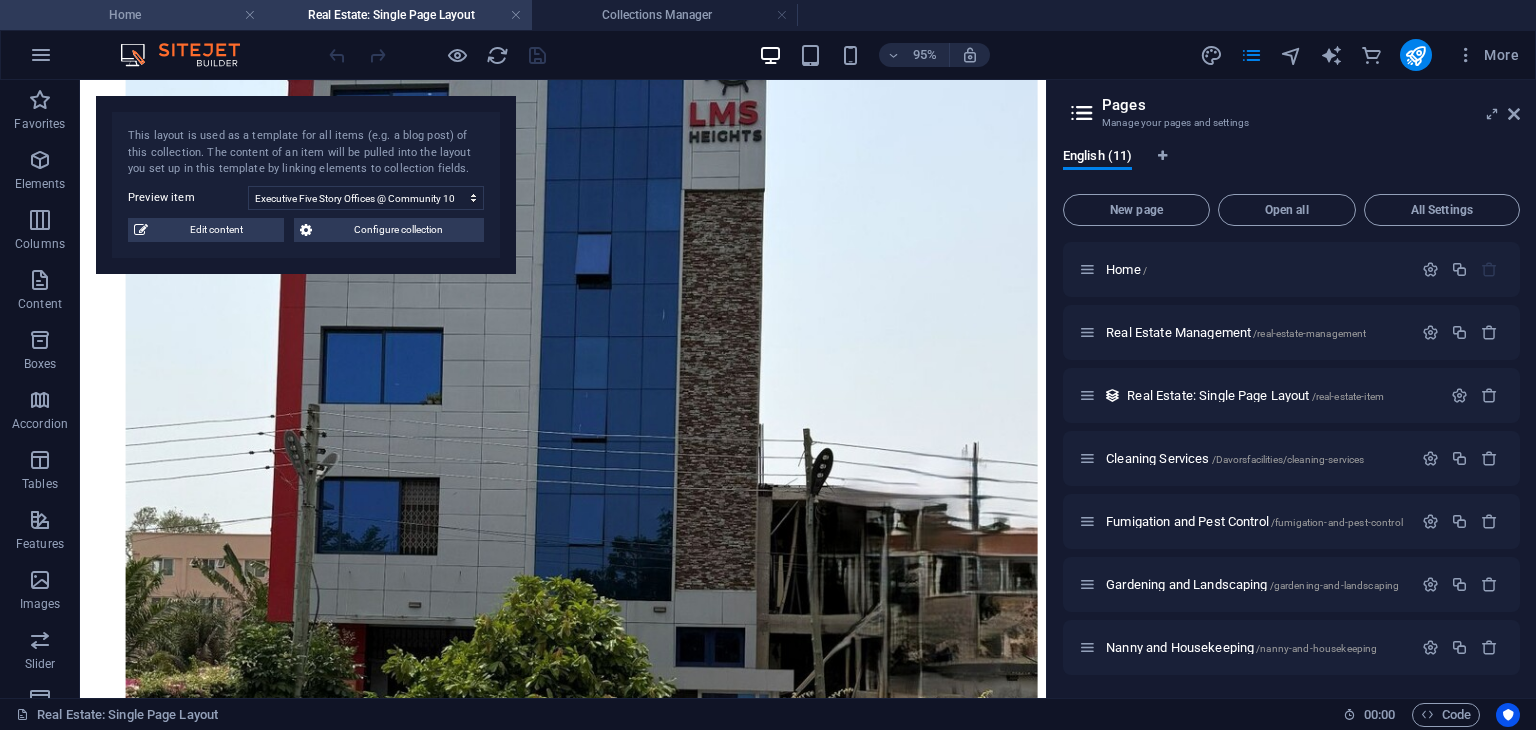 click on "Home" at bounding box center [133, 15] 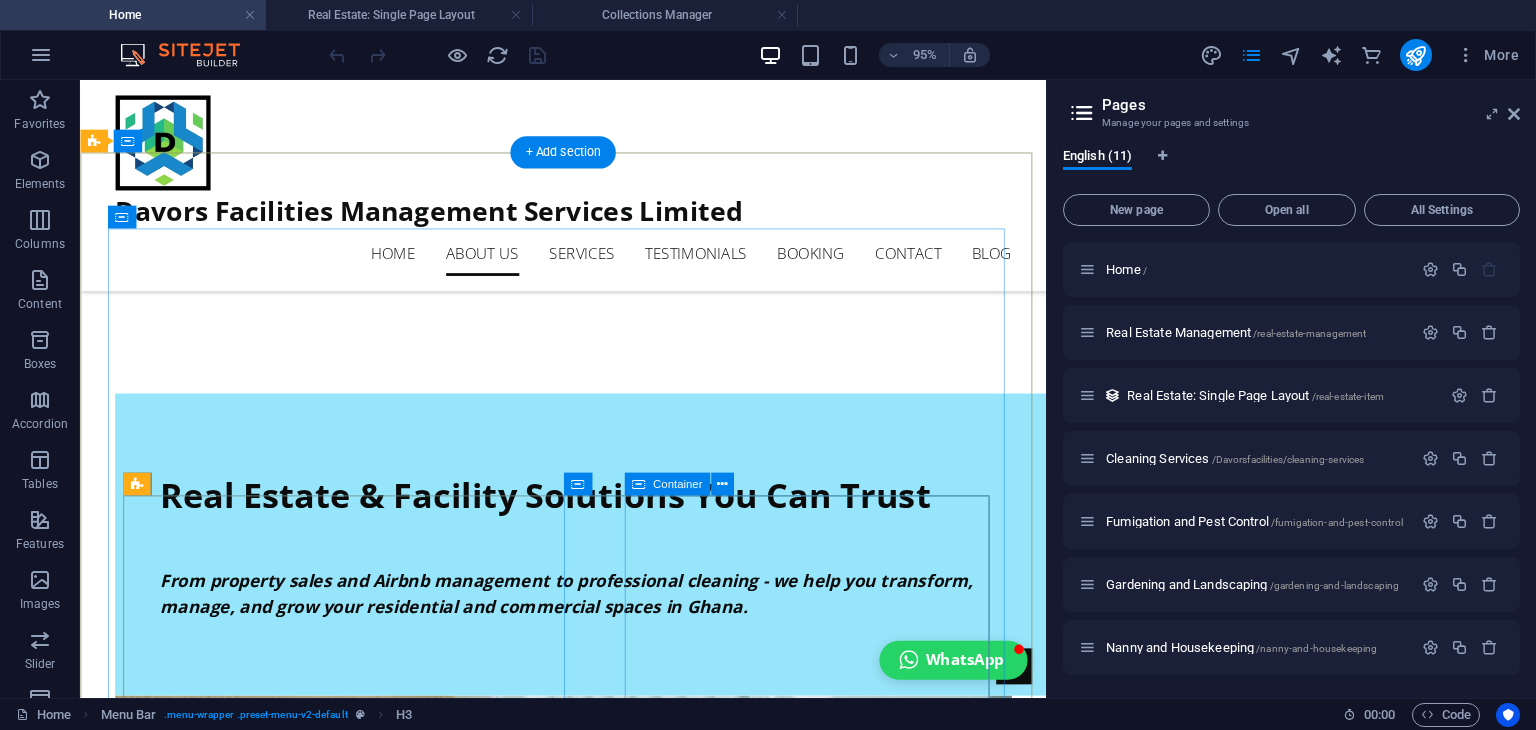 scroll, scrollTop: 1300, scrollLeft: 0, axis: vertical 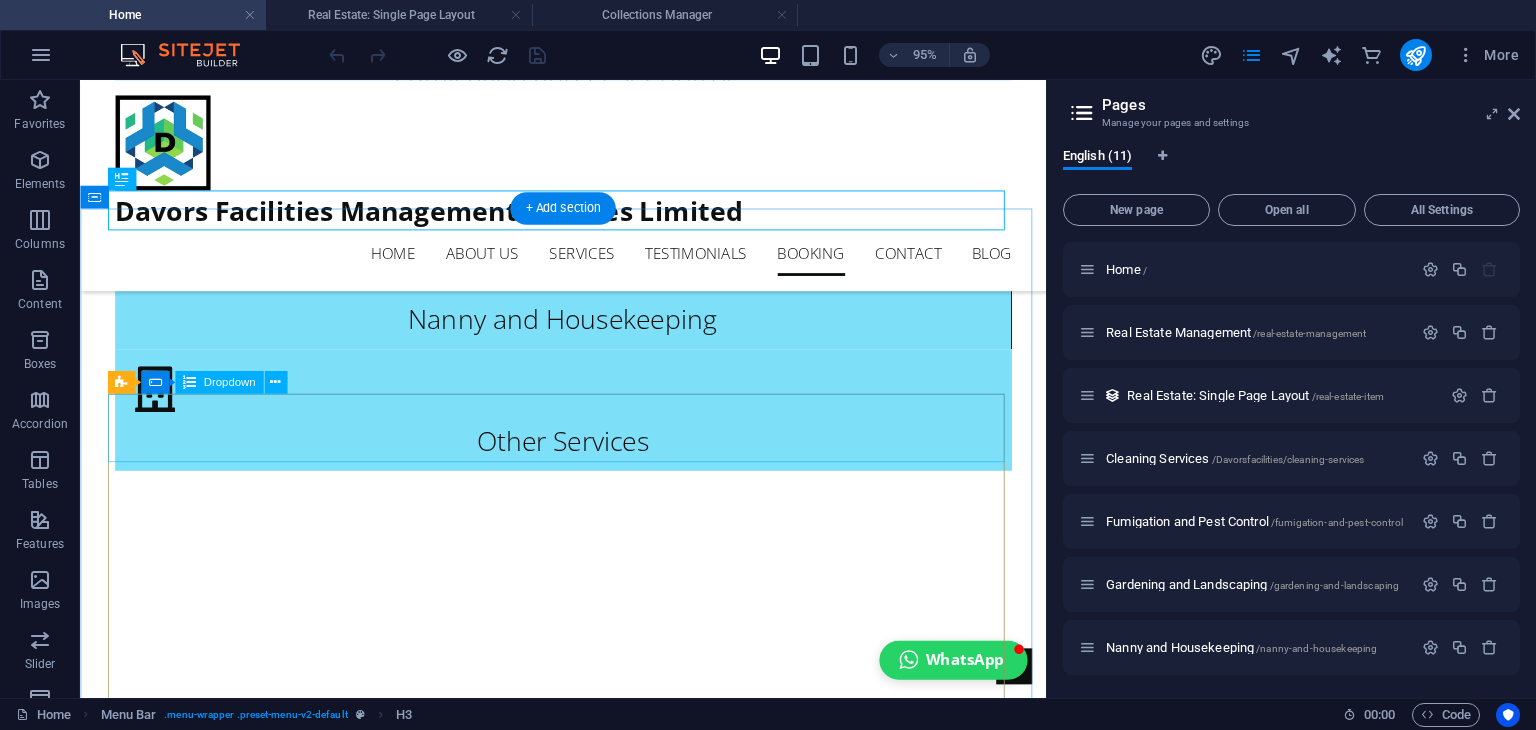 click on "SERVICE TYPE Please choose service type  Cleaning Services Fumigation and Pest Control Gardening and Landscaping Homecare and Nanny Services Other Services" 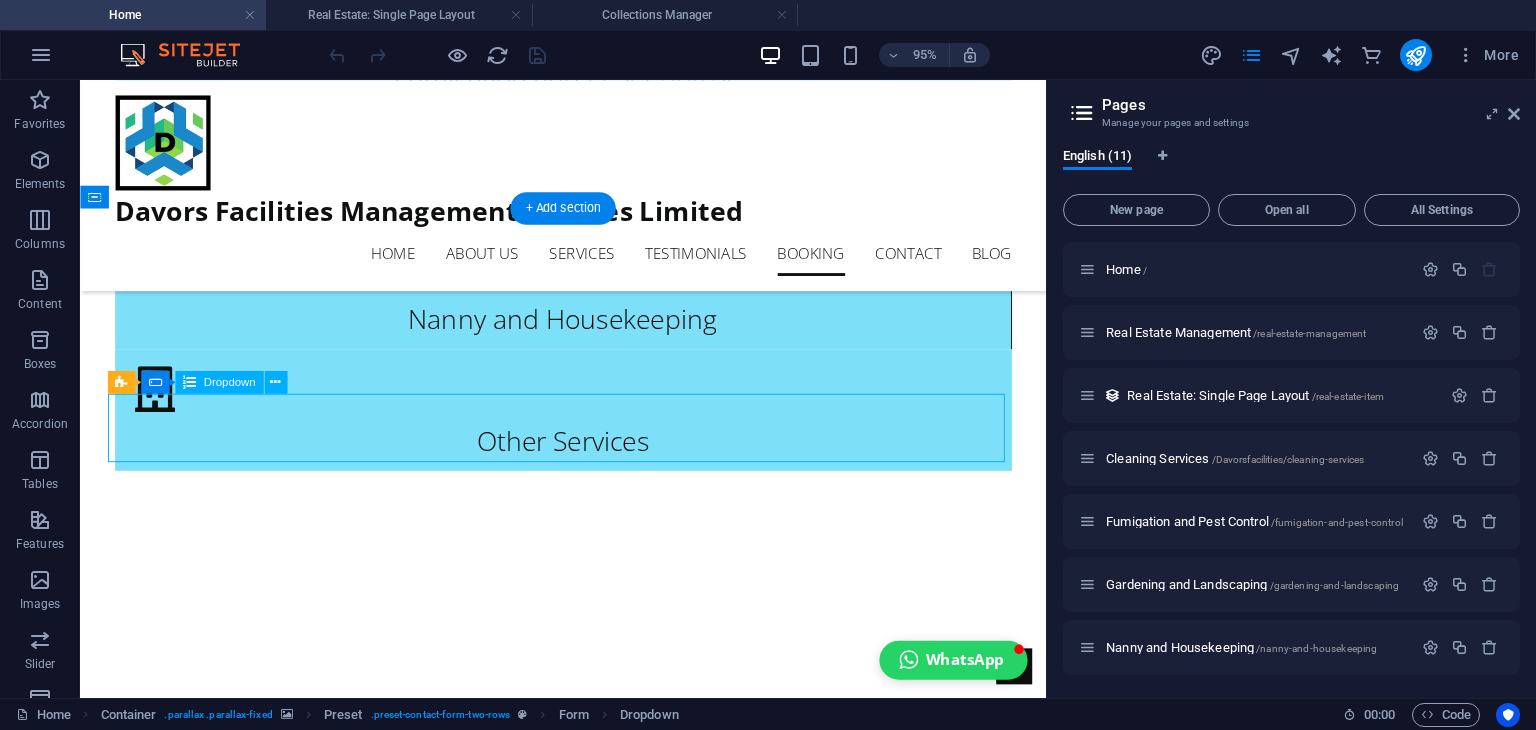 click on "SERVICE TYPE Please choose service type  Cleaning Services Fumigation and Pest Control Gardening and Landscaping Homecare and Nanny Services Other Services" 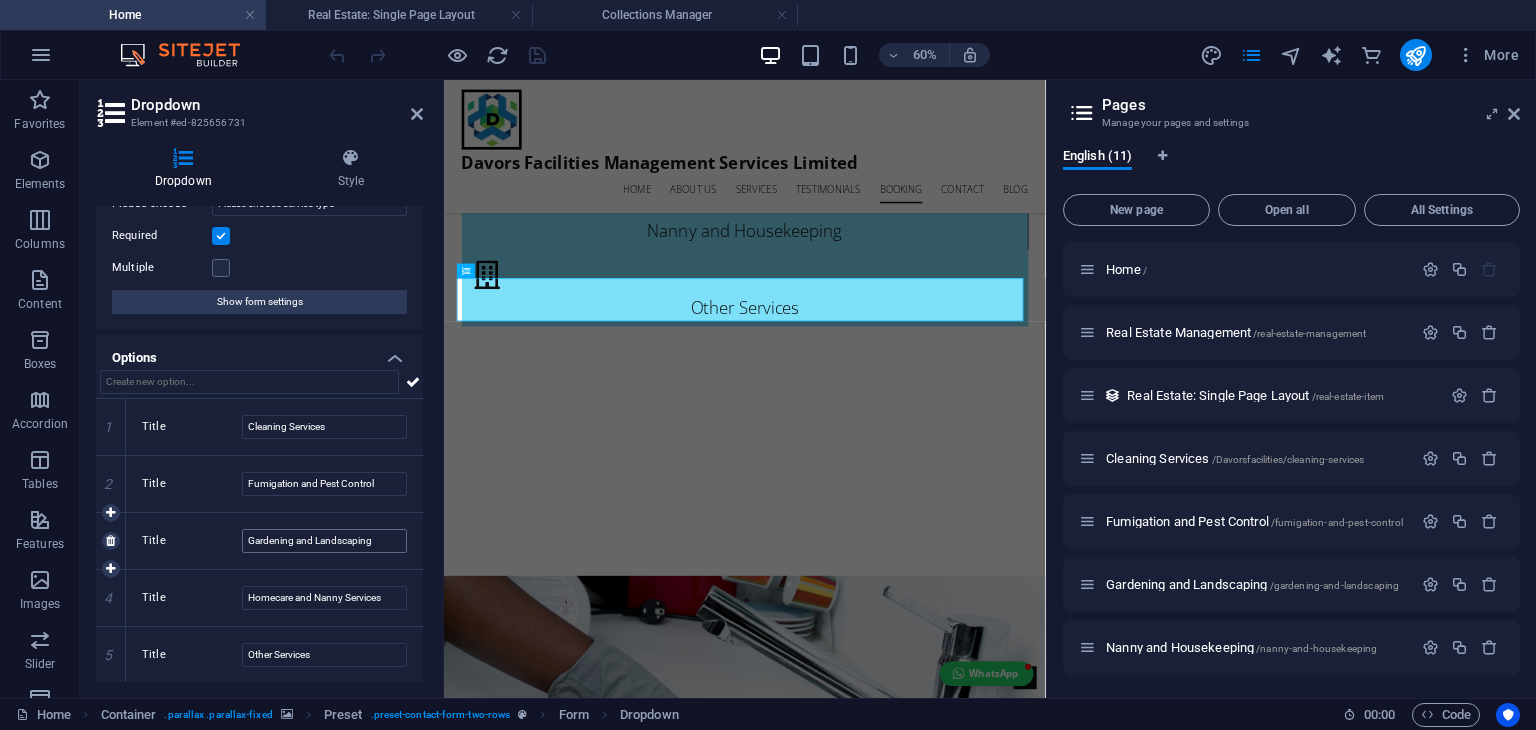scroll, scrollTop: 0, scrollLeft: 0, axis: both 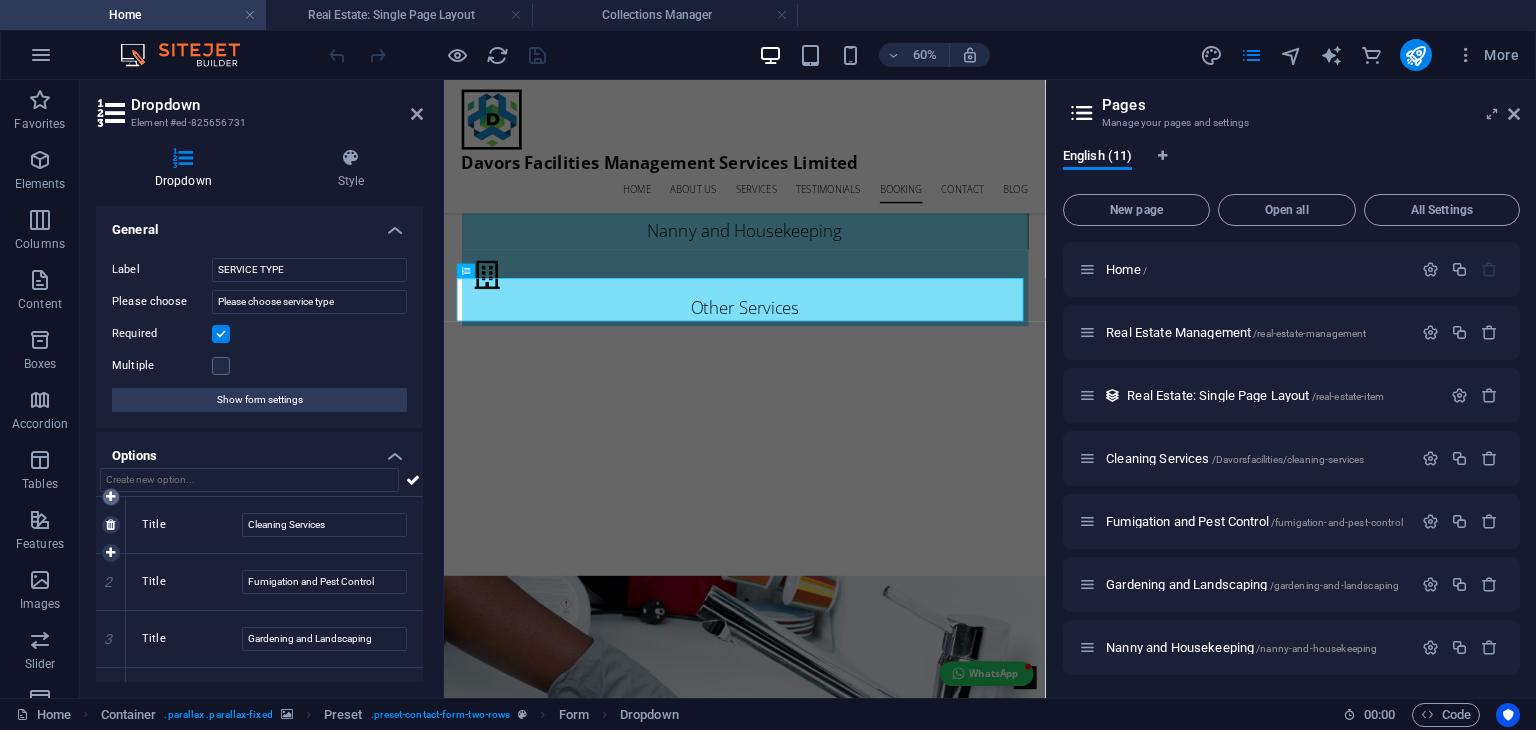 click at bounding box center (110, 497) 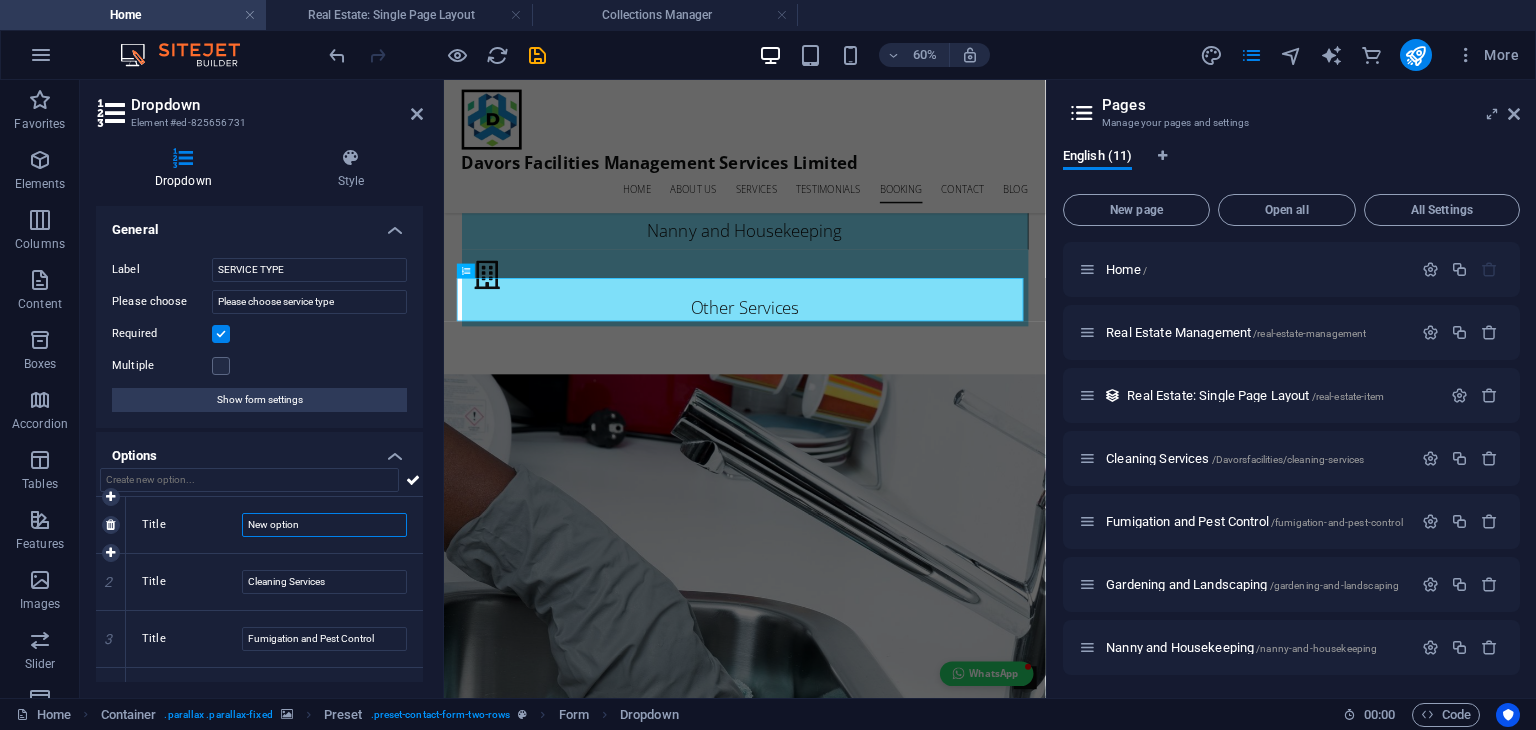 drag, startPoint x: 304, startPoint y: 532, endPoint x: 235, endPoint y: 507, distance: 73.38937 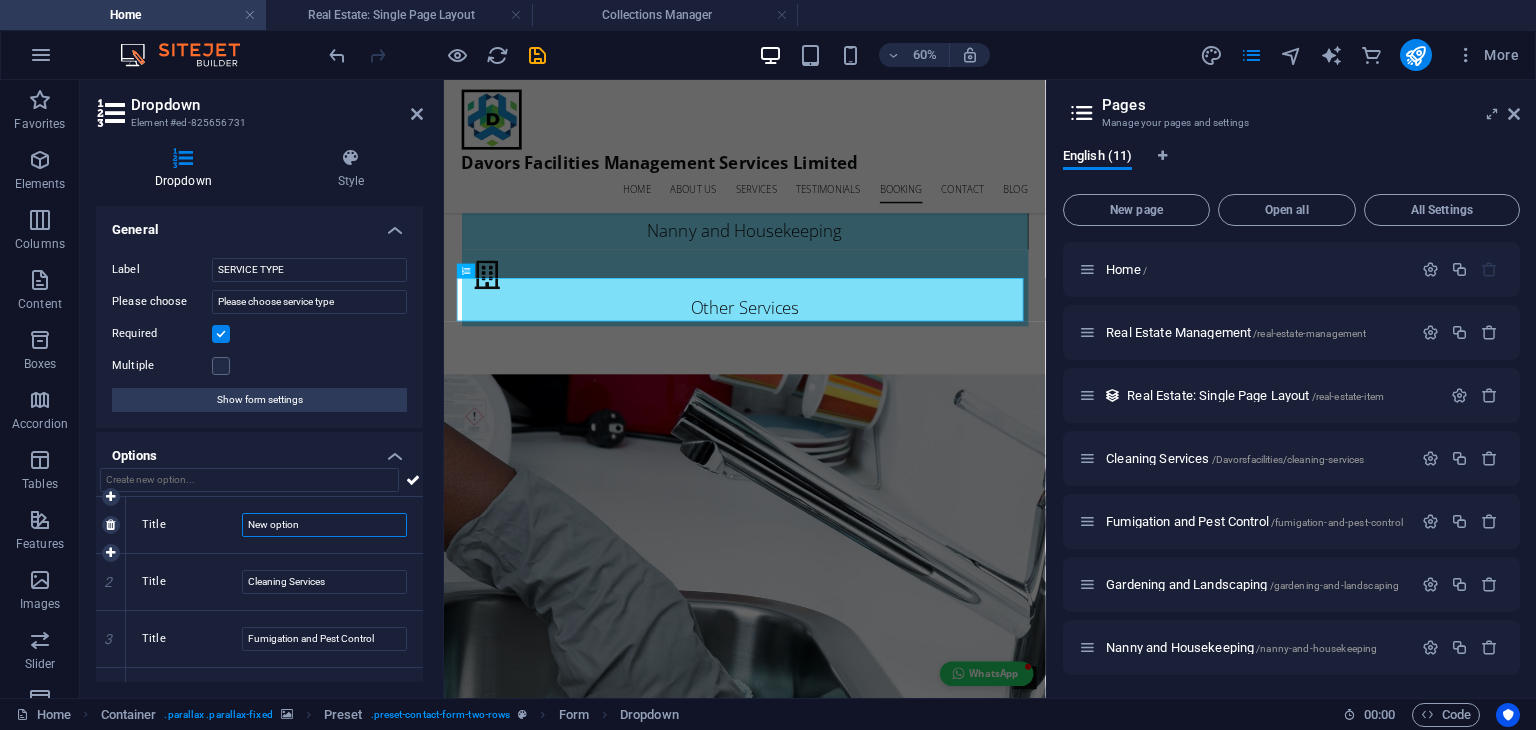 click on "Title New option" at bounding box center [274, 525] 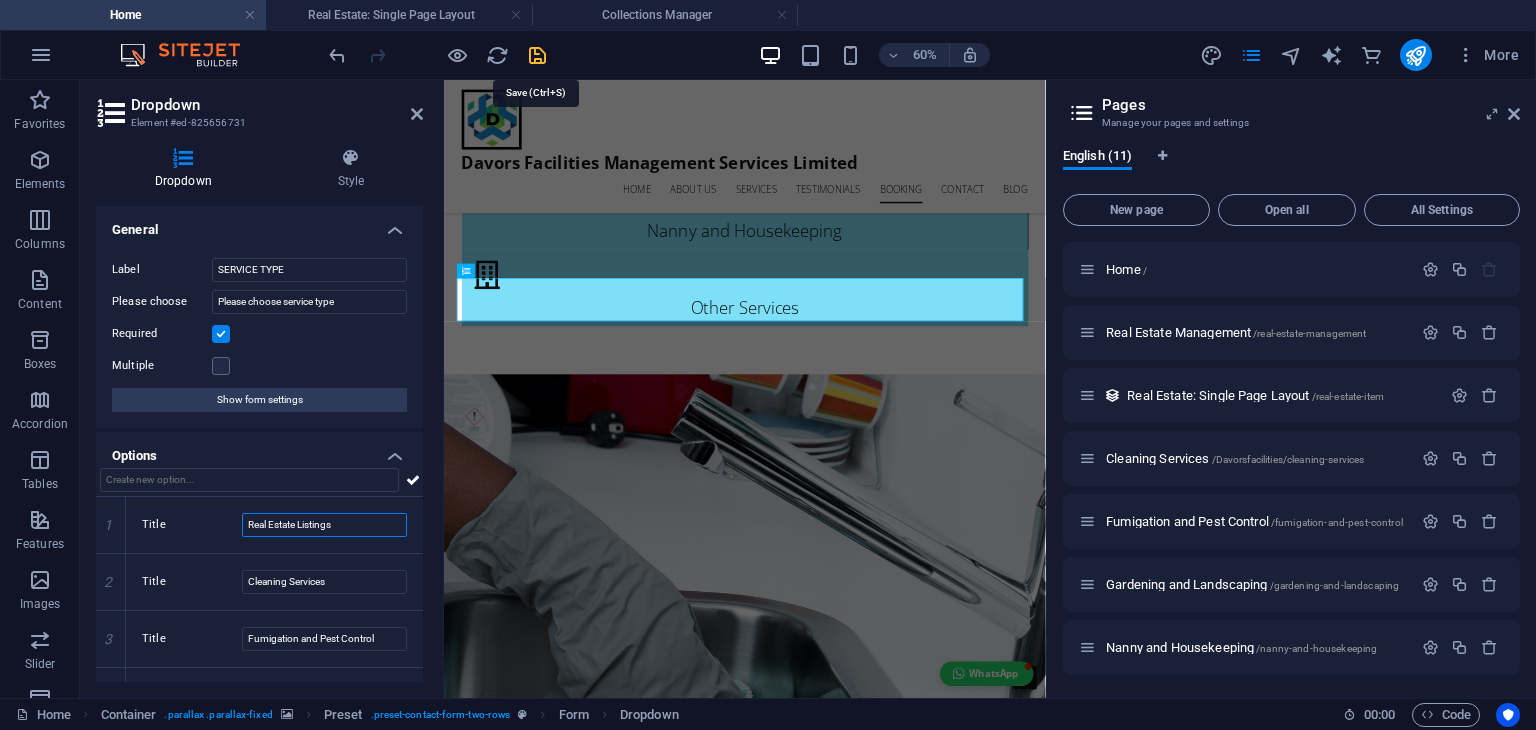 type on "Real Estate Listings" 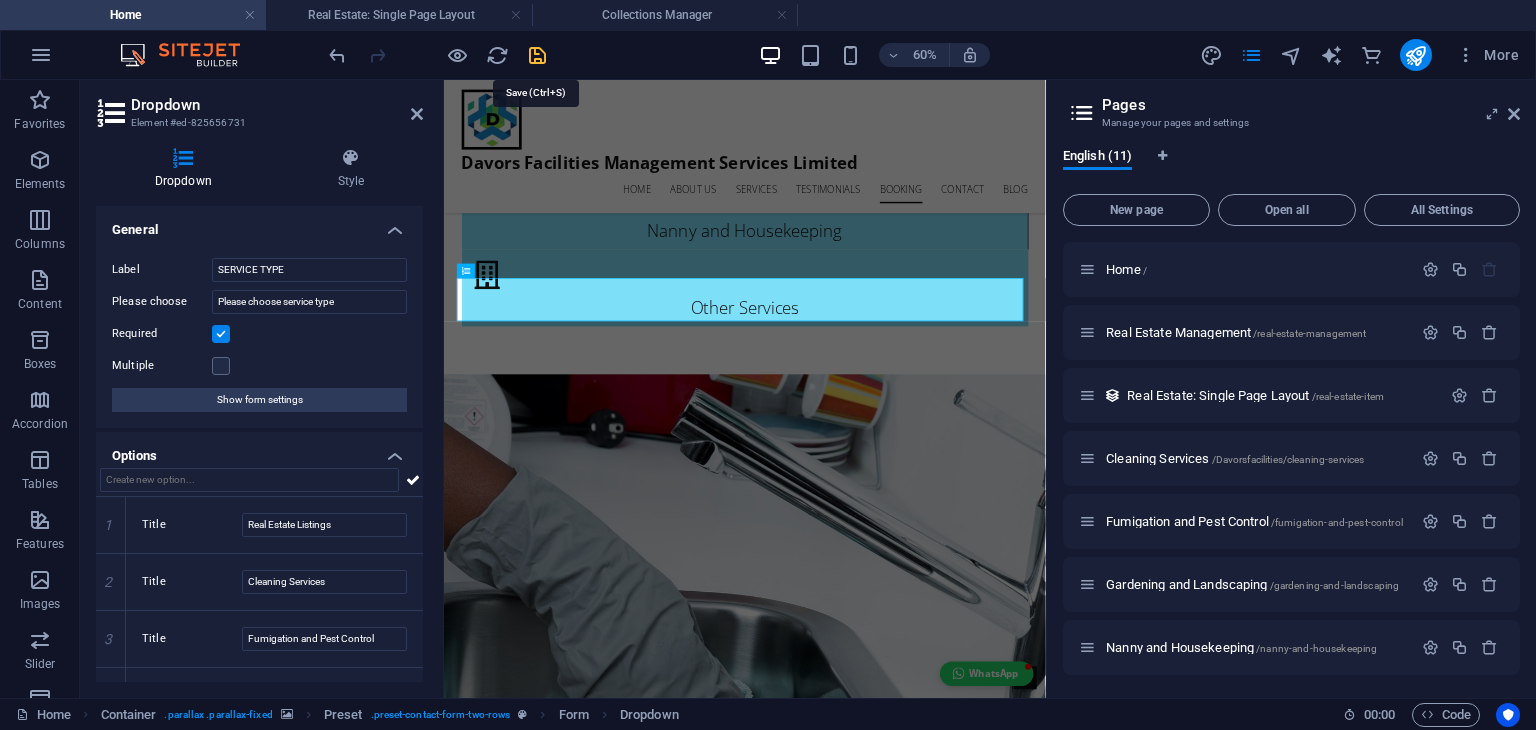 click at bounding box center (537, 55) 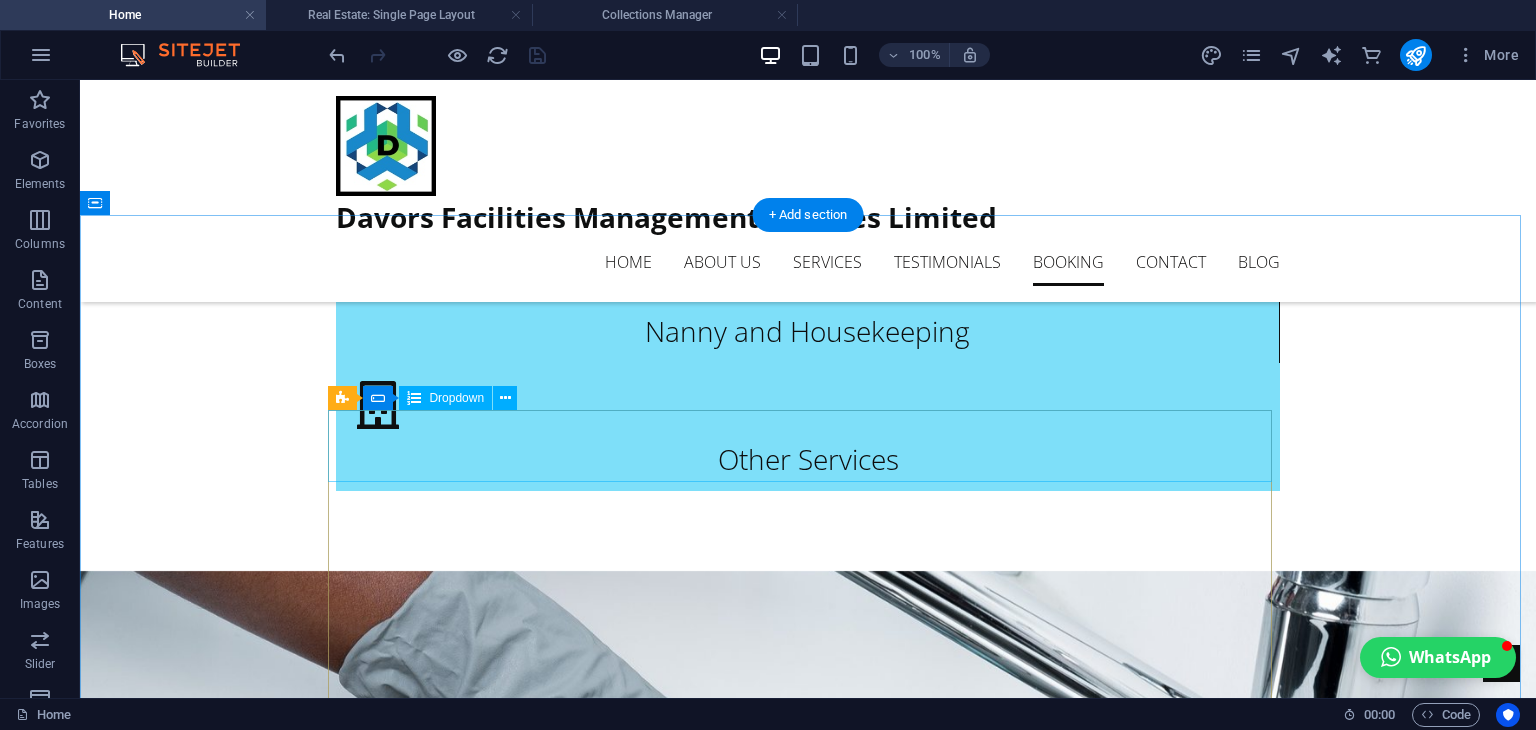 click on "SERVICE TYPE Please choose service type Real Estate Listings  Cleaning Services Fumigation and Pest Control Gardening and Landscaping Homecare and Nanny Services Other Services" 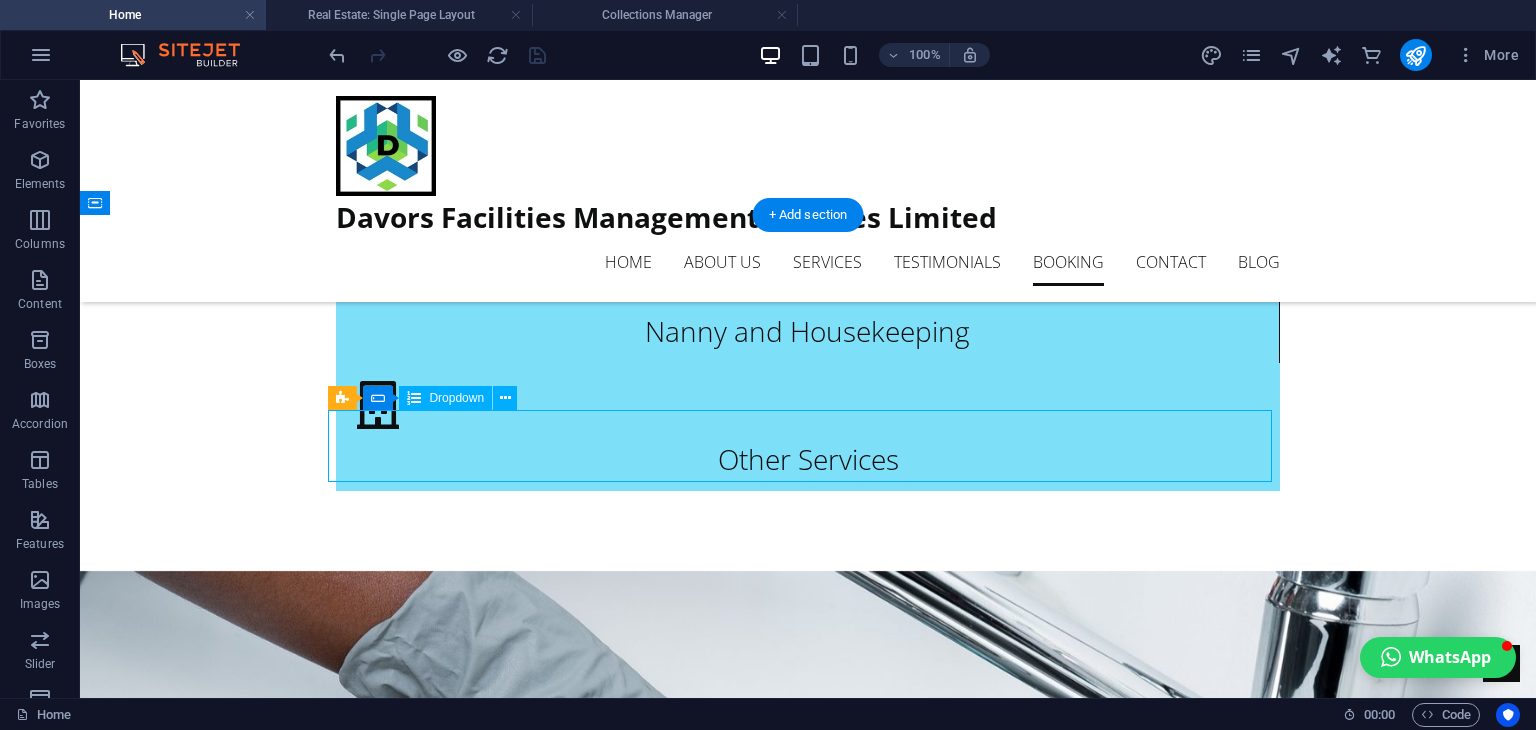 click on "SERVICE TYPE Please choose service type Real Estate Listings  Cleaning Services Fumigation and Pest Control Gardening and Landscaping Homecare and Nanny Services Other Services" 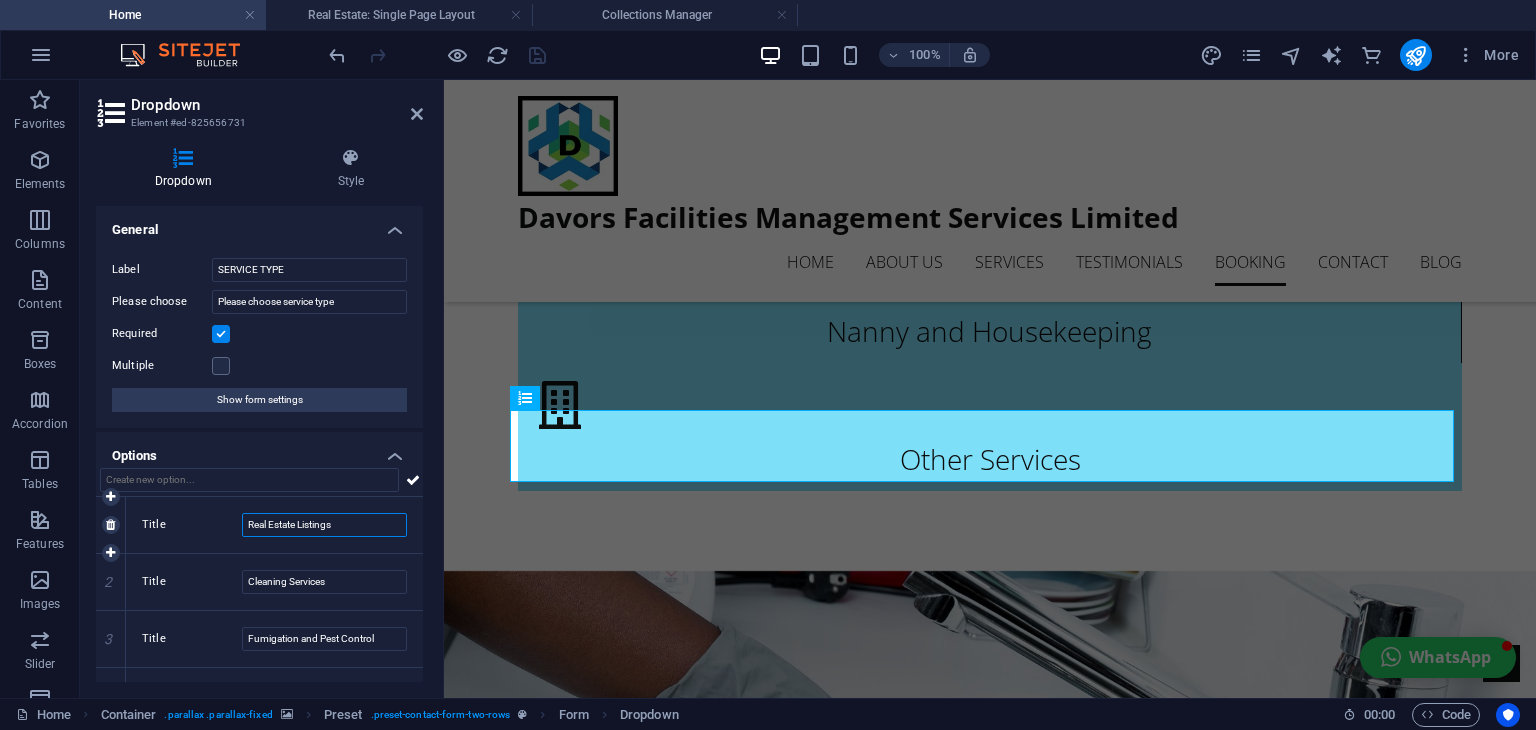 click on "Real Estate Listings" at bounding box center (324, 525) 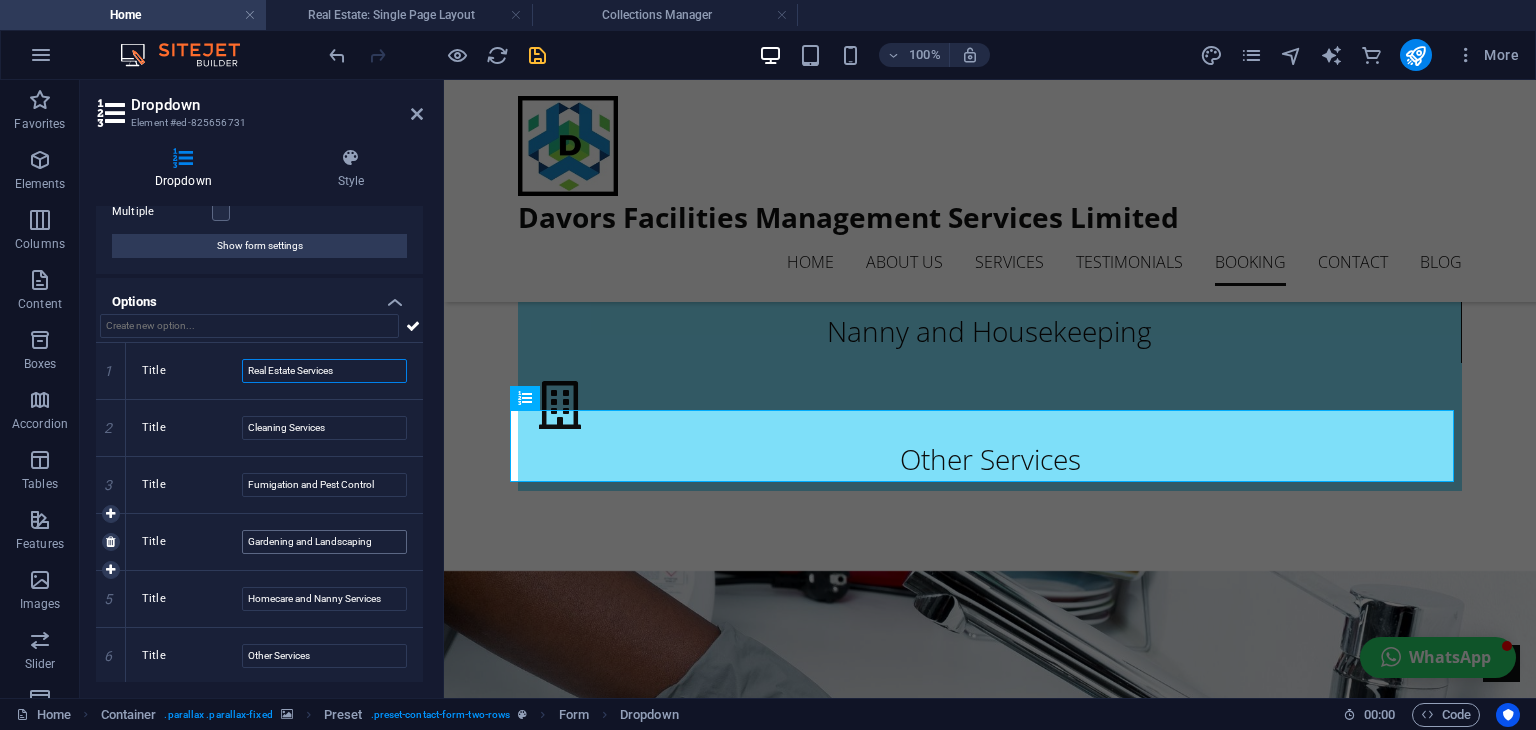 scroll, scrollTop: 155, scrollLeft: 0, axis: vertical 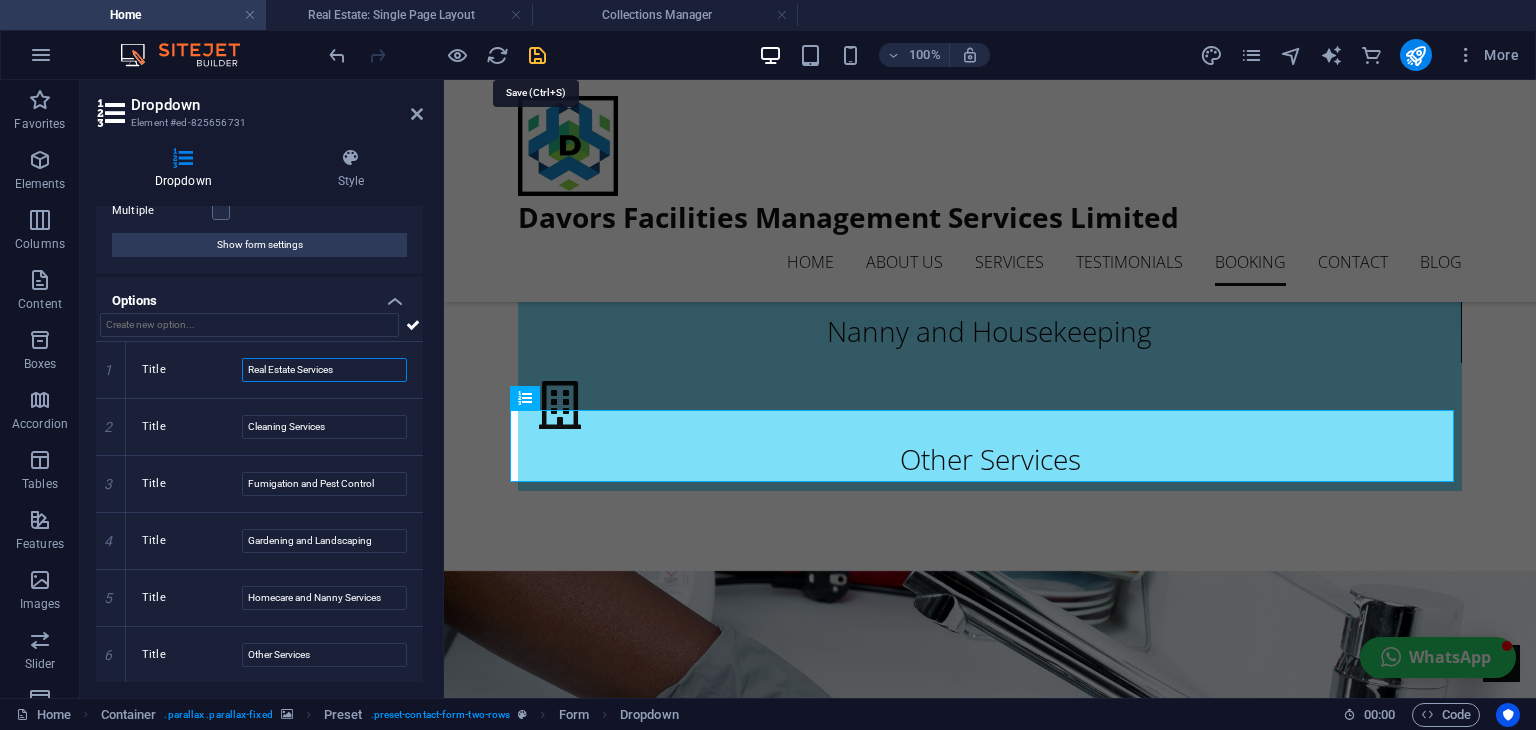 type on "Real Estate Services" 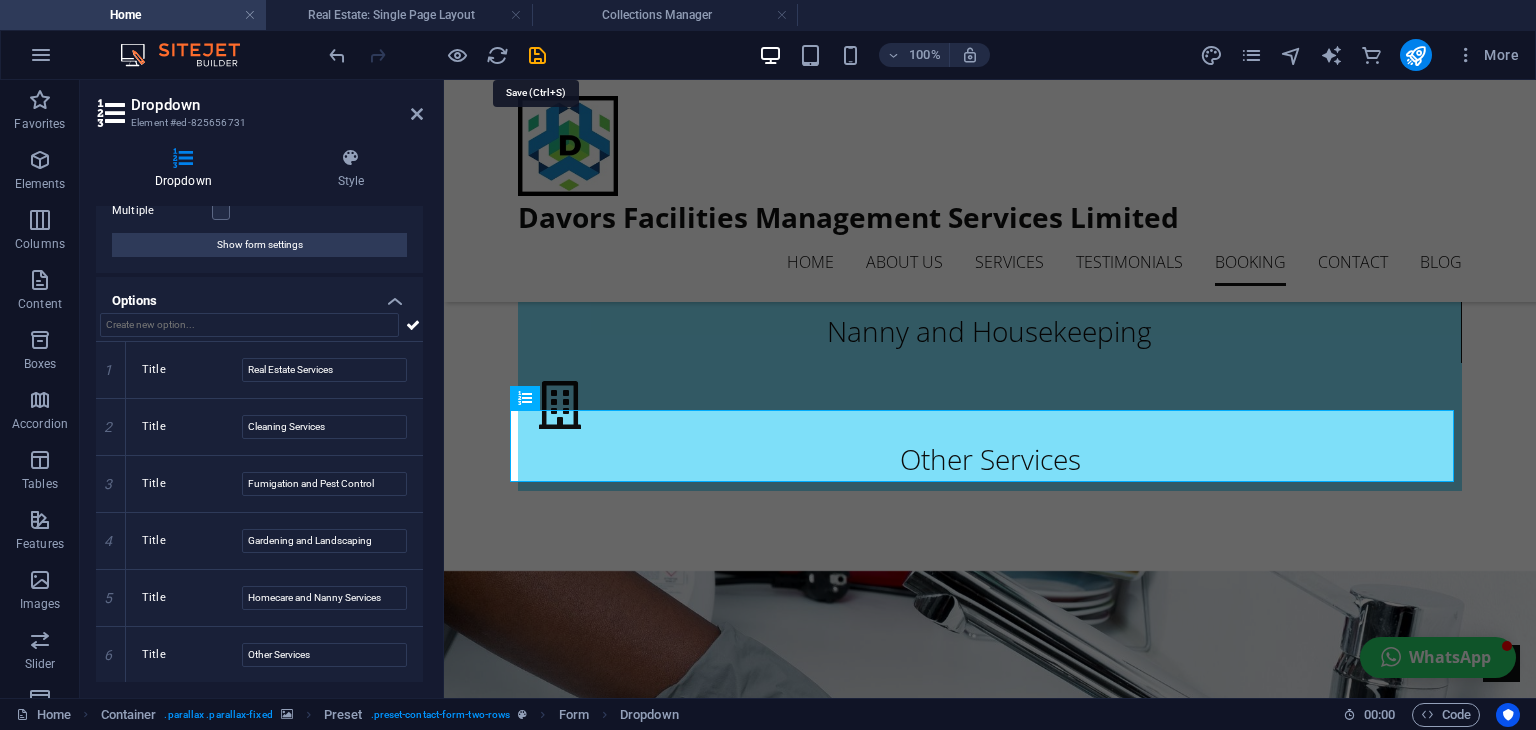 drag, startPoint x: 536, startPoint y: 54, endPoint x: 519, endPoint y: 70, distance: 23.345236 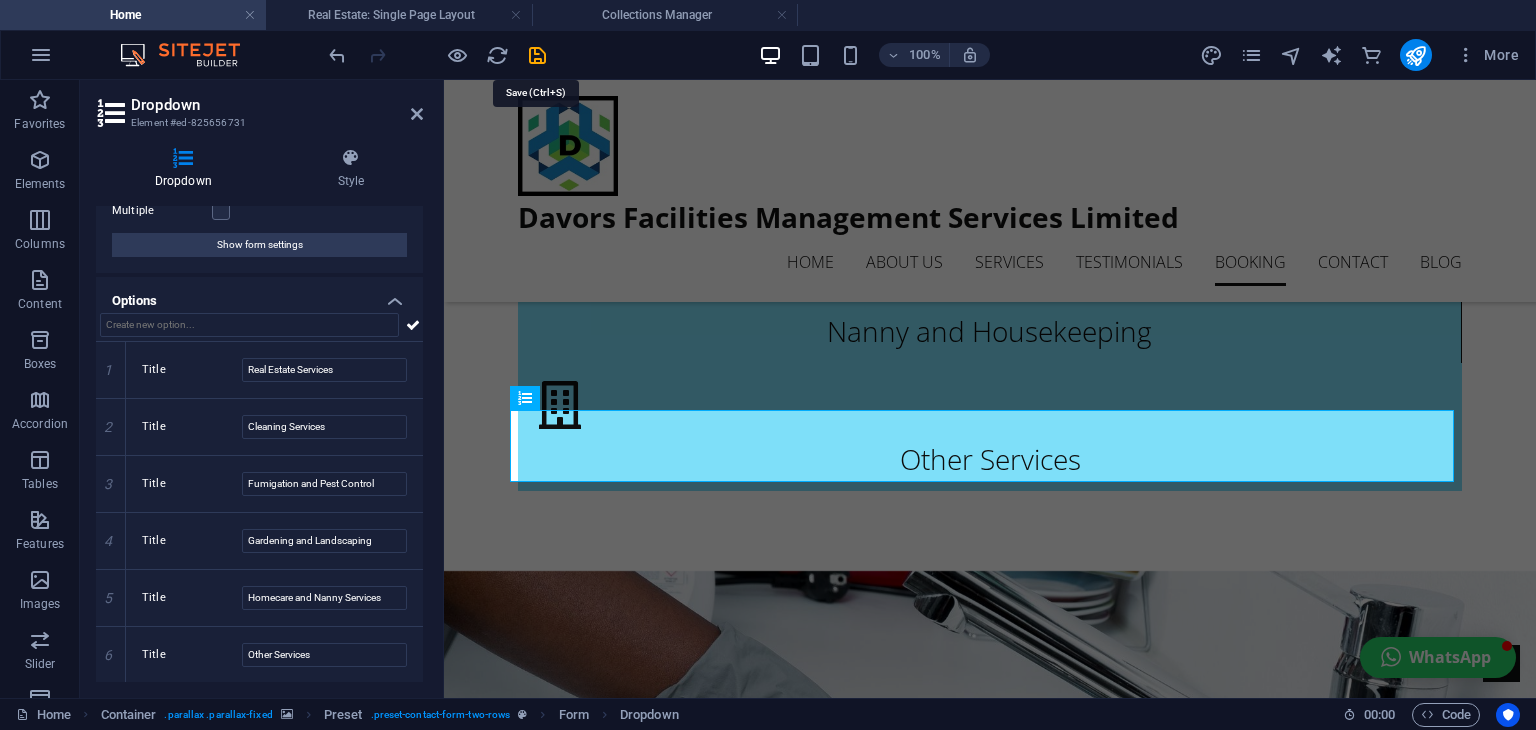 click at bounding box center [537, 55] 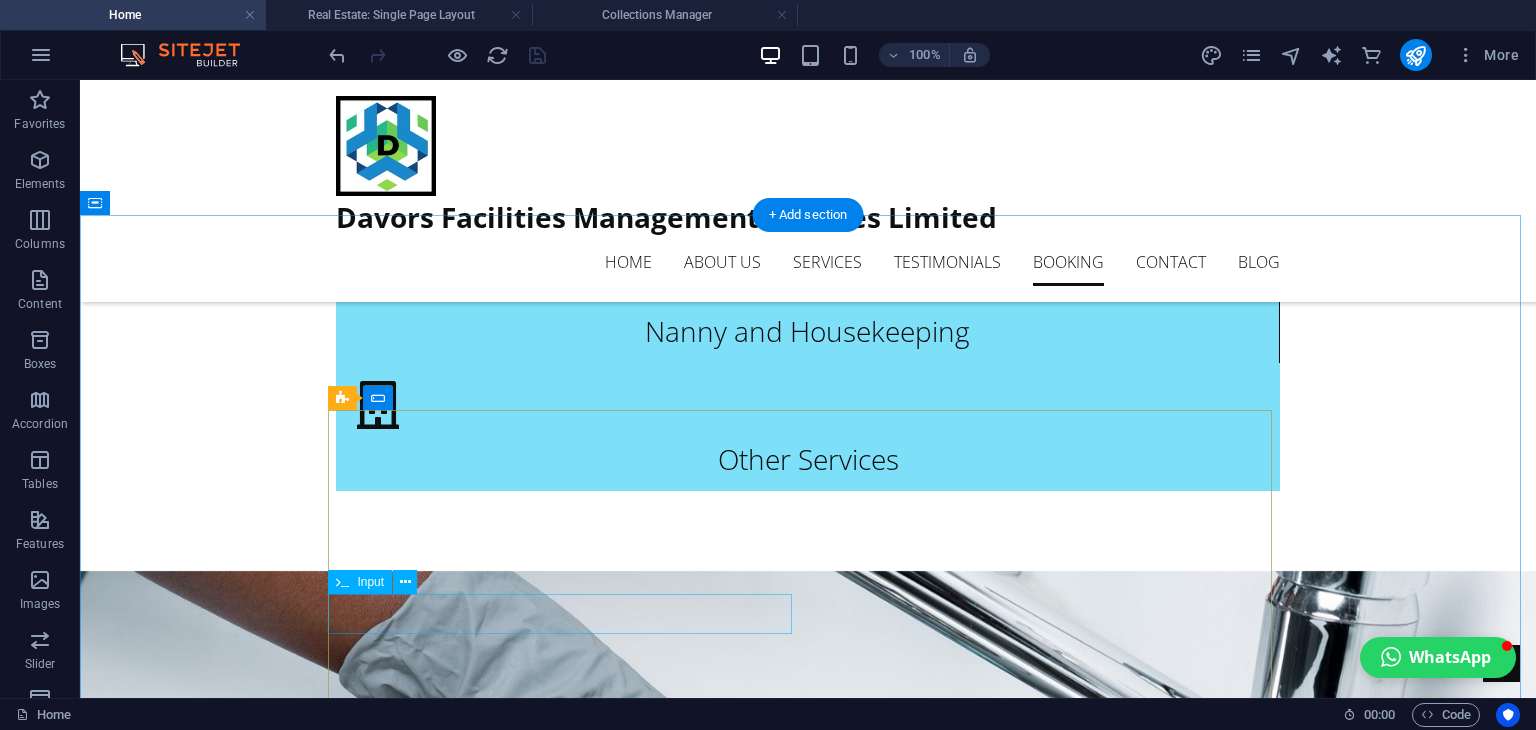 scroll, scrollTop: 5753, scrollLeft: 0, axis: vertical 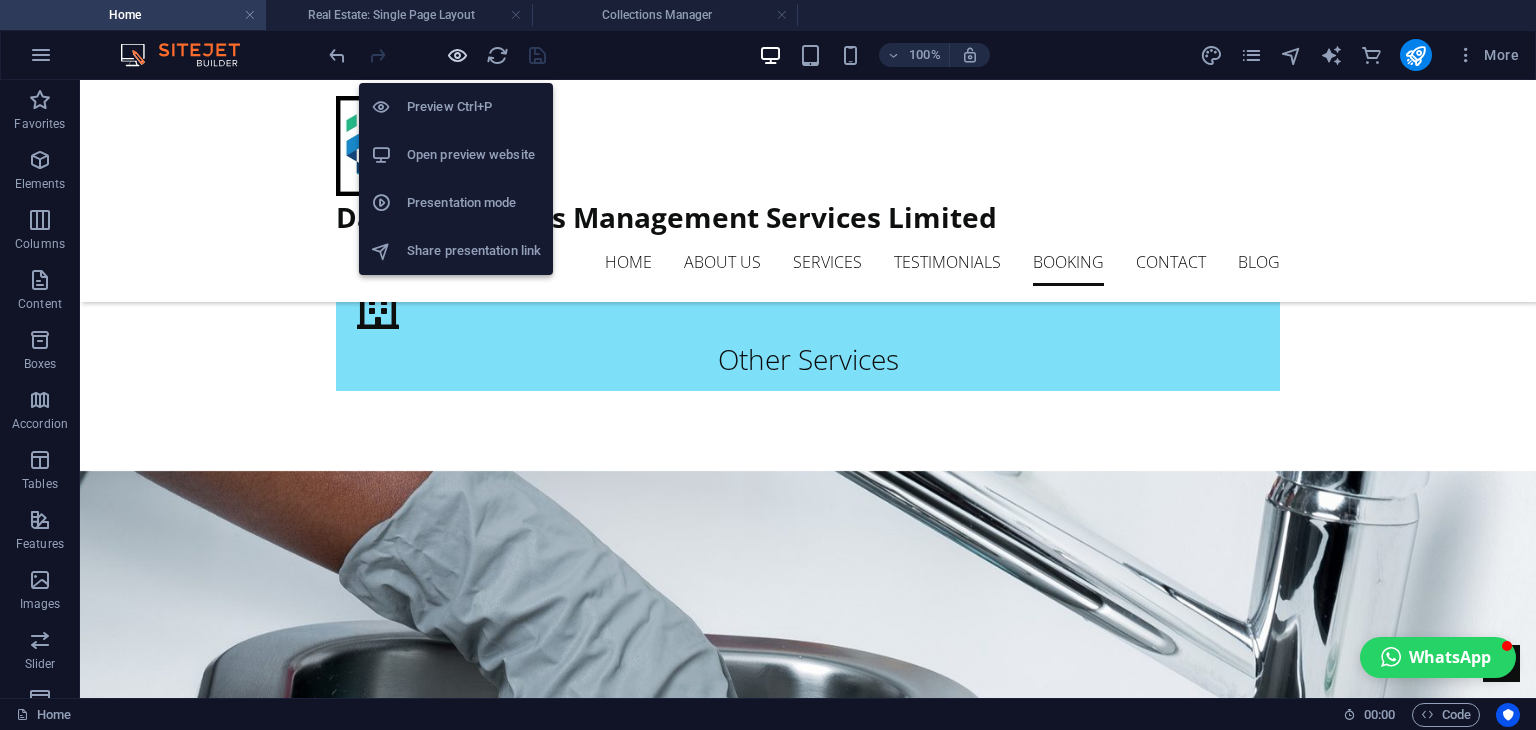 click at bounding box center (457, 55) 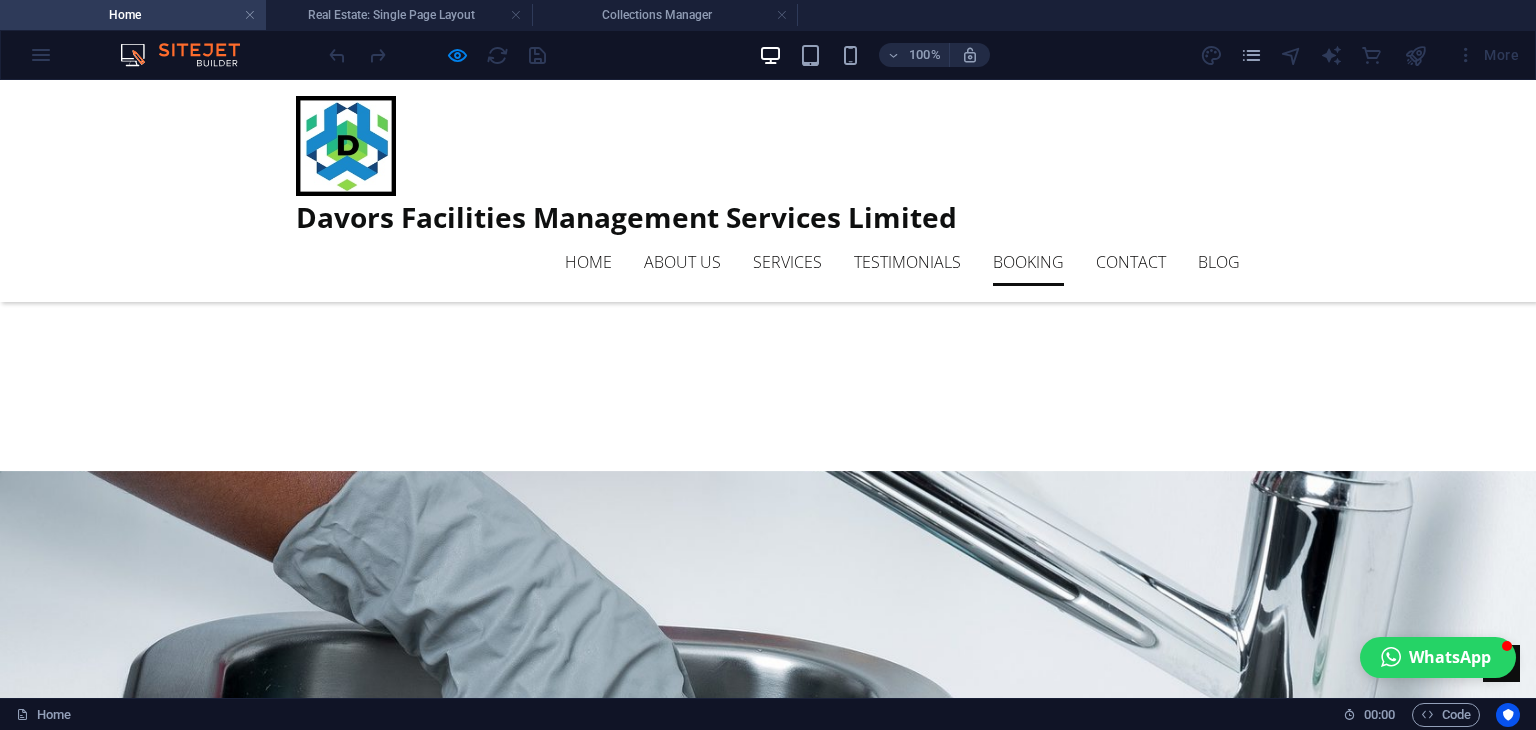 click on "Please choose service type Real Estate Services  Cleaning Services Fumigation and Pest Control Gardening and Landscaping Homecare and Nanny Services Other Services" 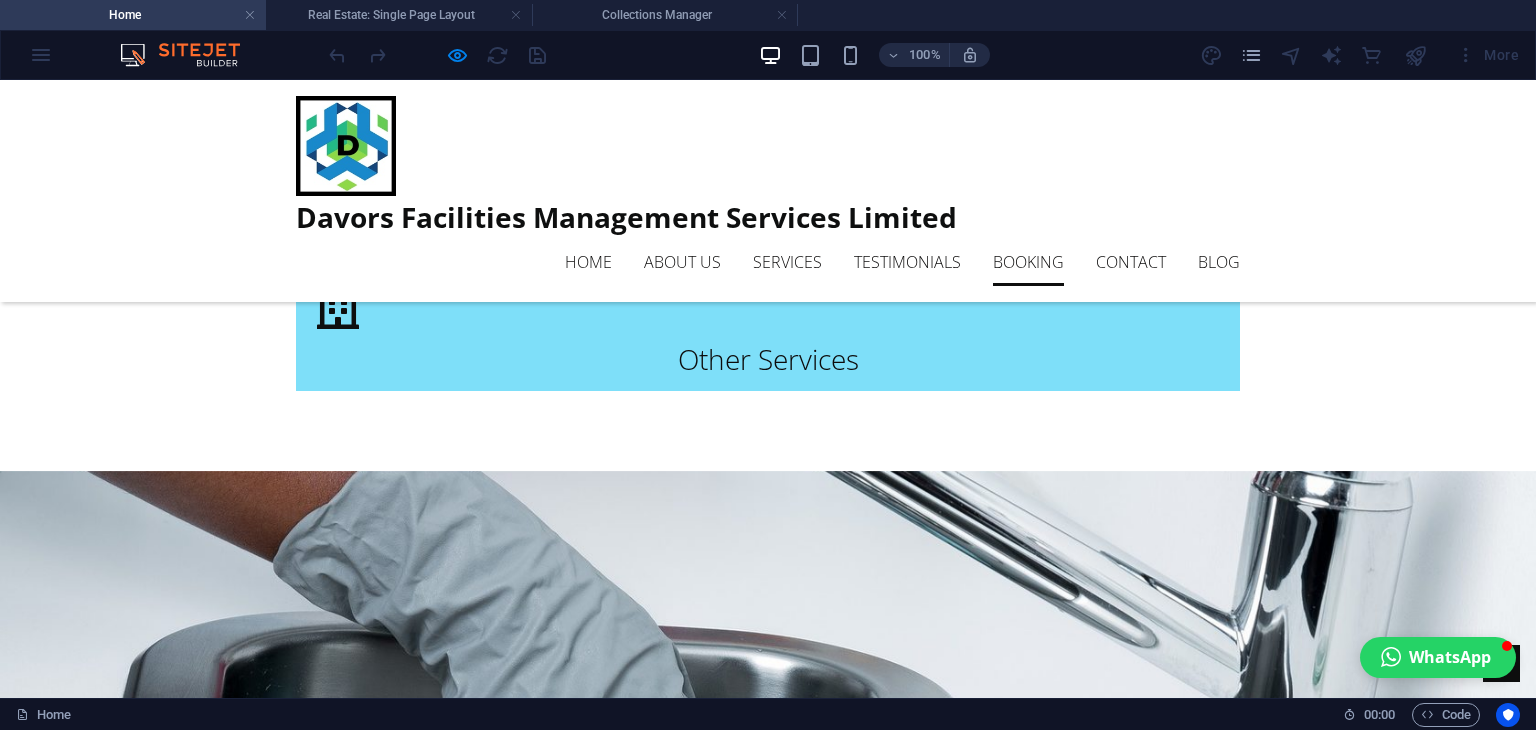 click on "Please choose service type Real Estate Services  Cleaning Services Fumigation and Pest Control Gardening and Landscaping Homecare and Nanny Services Other Services" 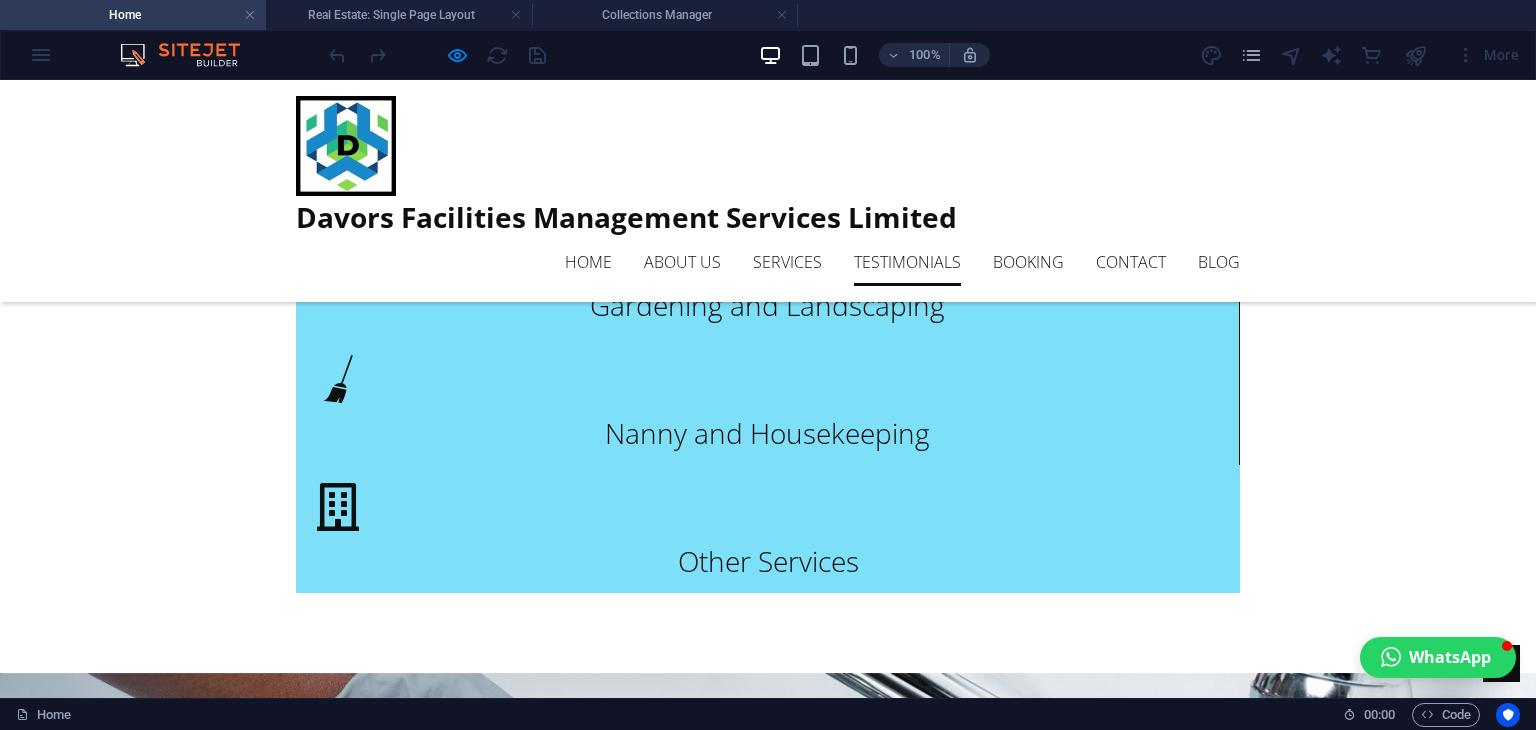 scroll, scrollTop: 5553, scrollLeft: 0, axis: vertical 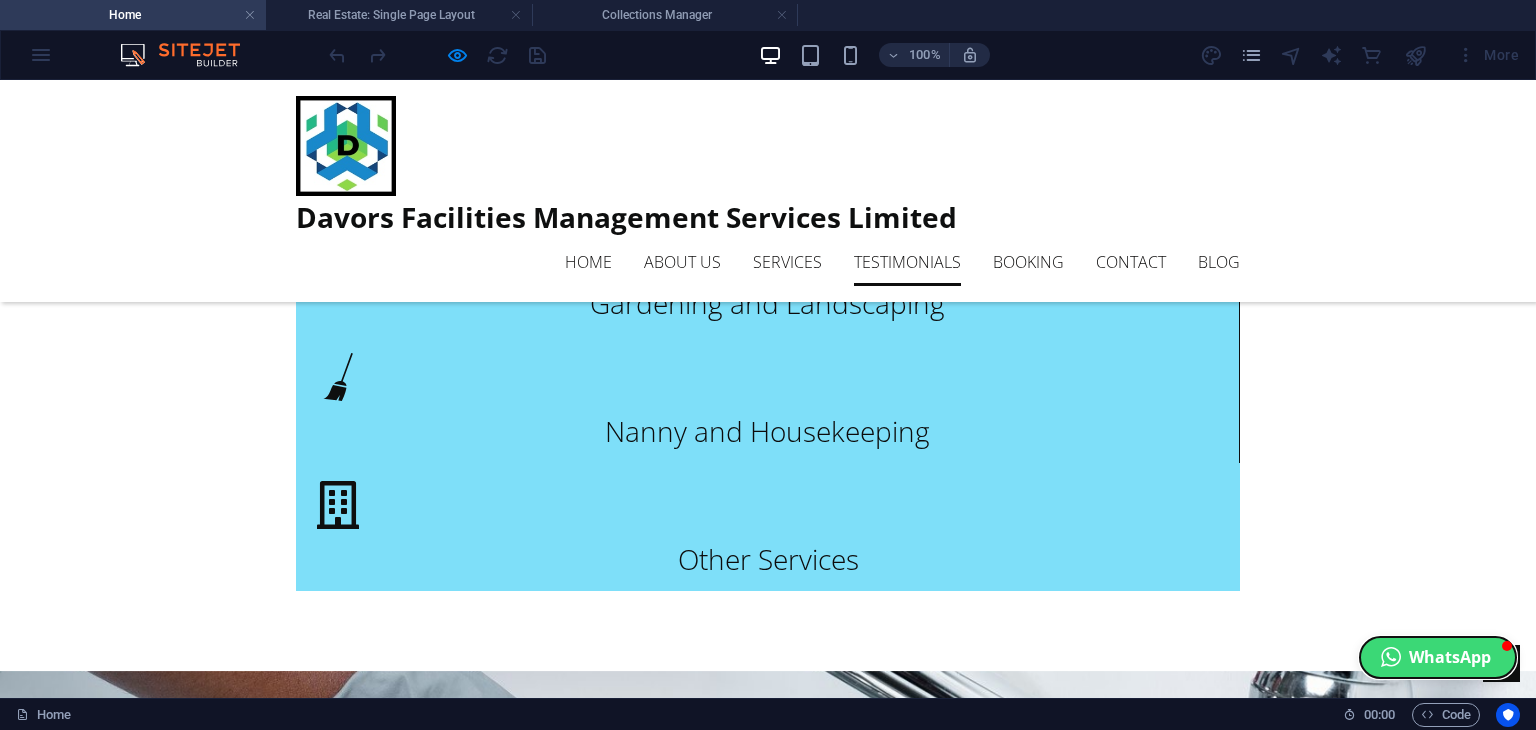 click on "WhatsApp" at bounding box center (1438, 657) 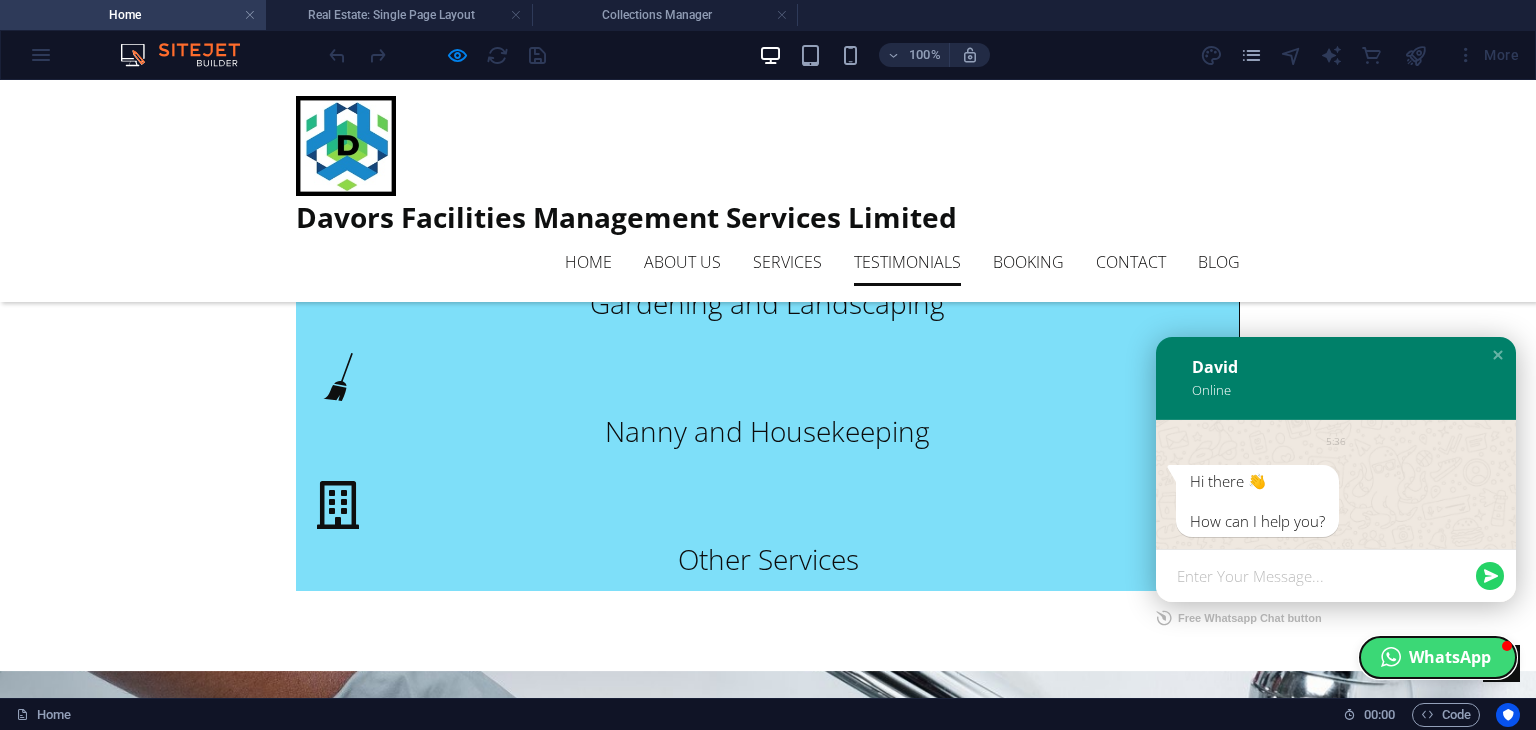 click on "WhatsApp" at bounding box center [1438, 657] 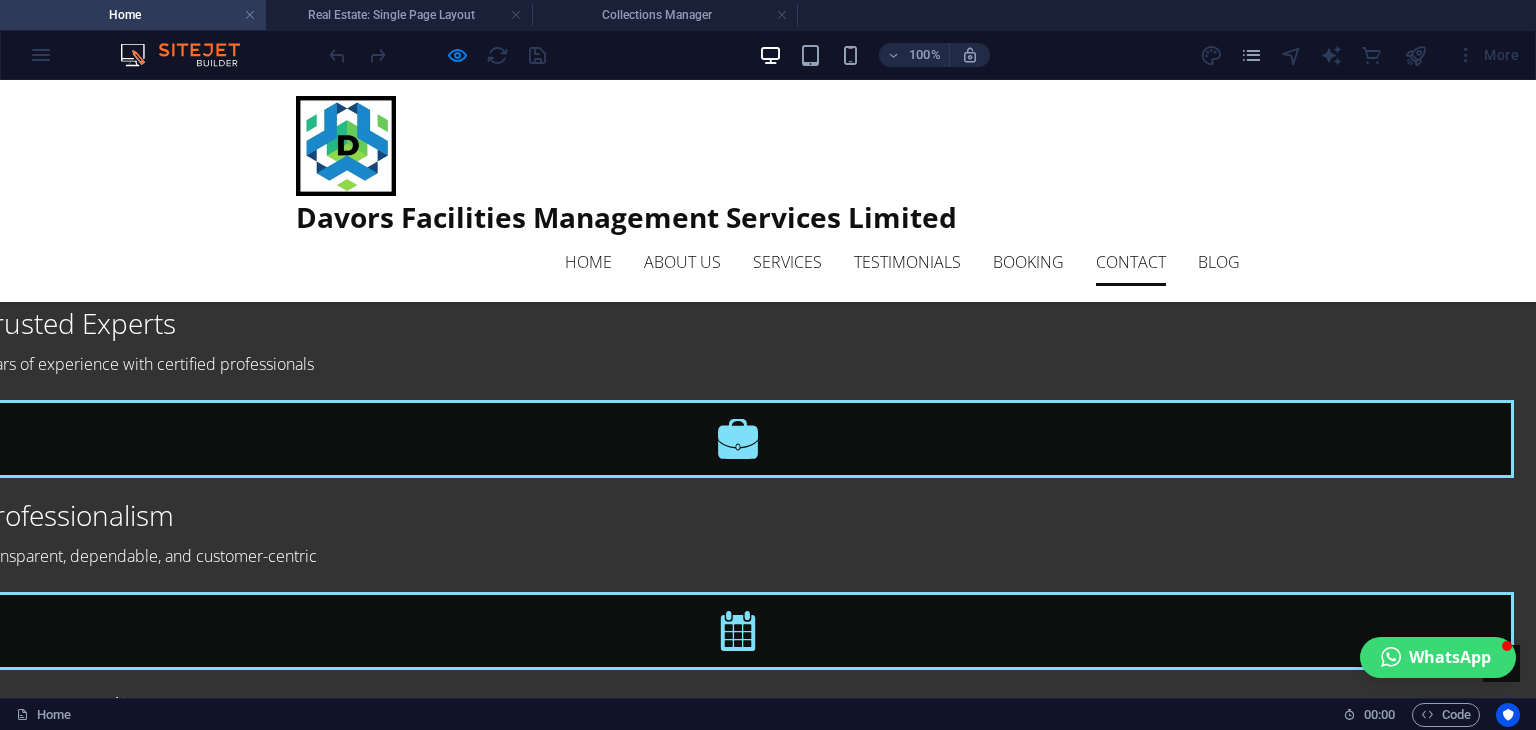scroll, scrollTop: 6844, scrollLeft: 0, axis: vertical 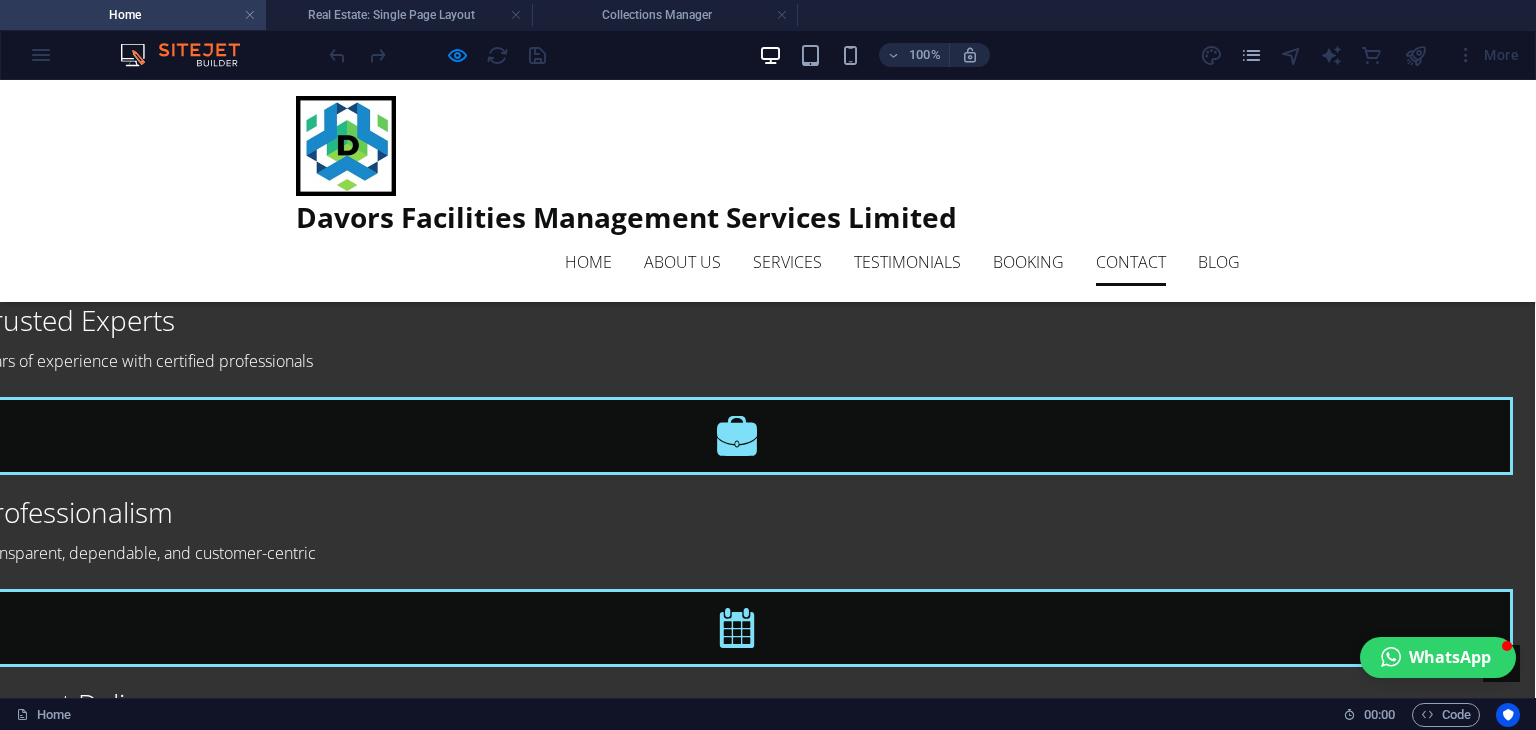 click at bounding box center [1501, 663] 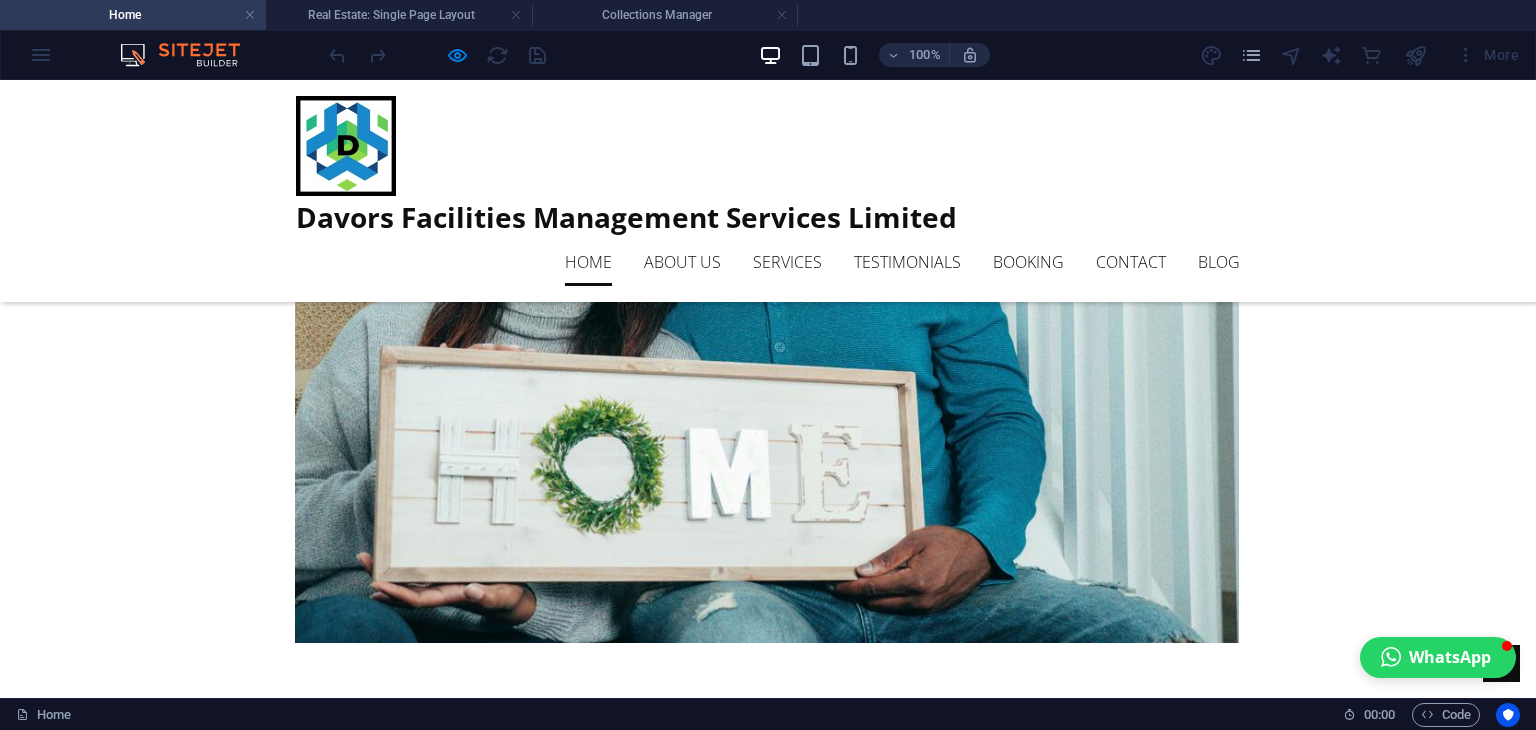 scroll, scrollTop: 0, scrollLeft: 1, axis: horizontal 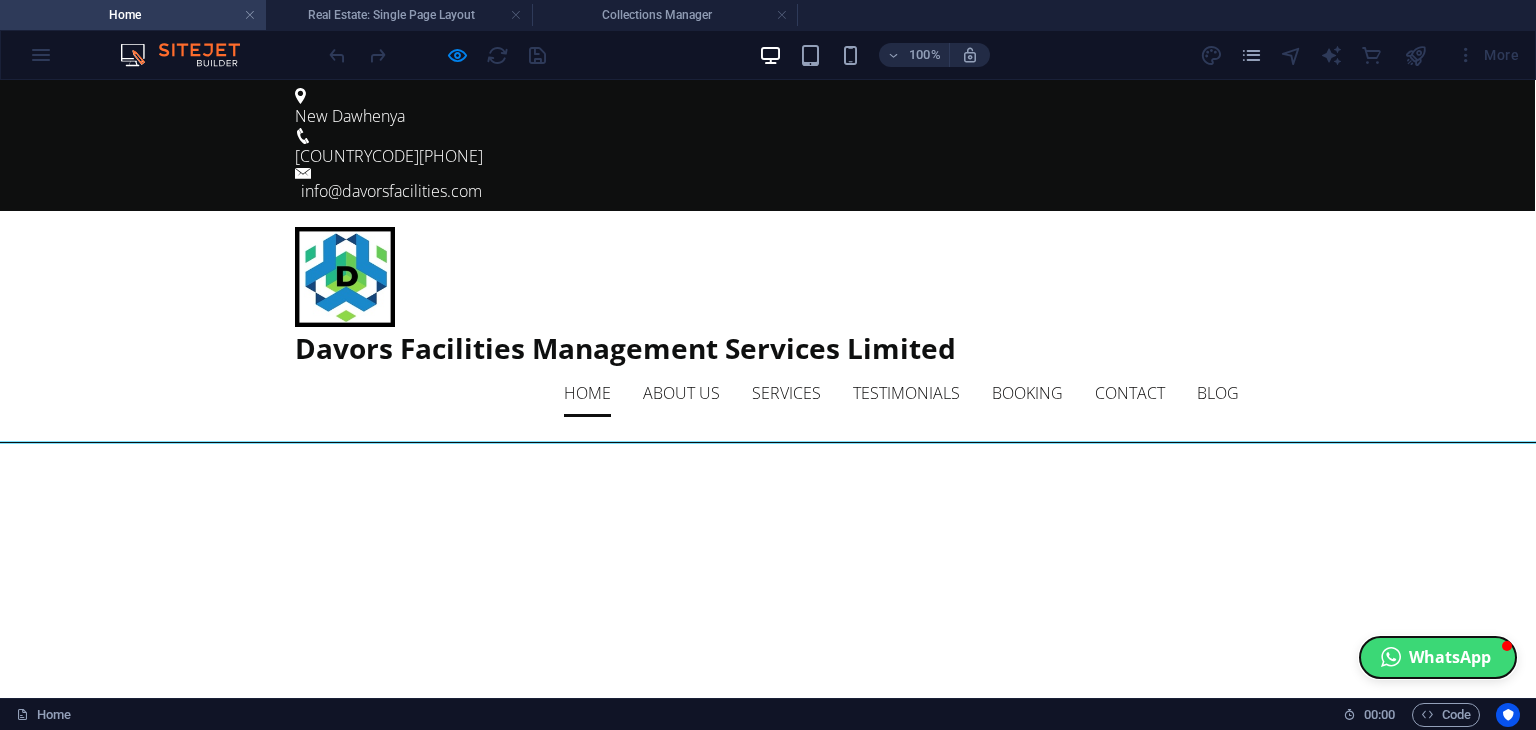 drag, startPoint x: 1461, startPoint y: 642, endPoint x: 1404, endPoint y: 645, distance: 57.07889 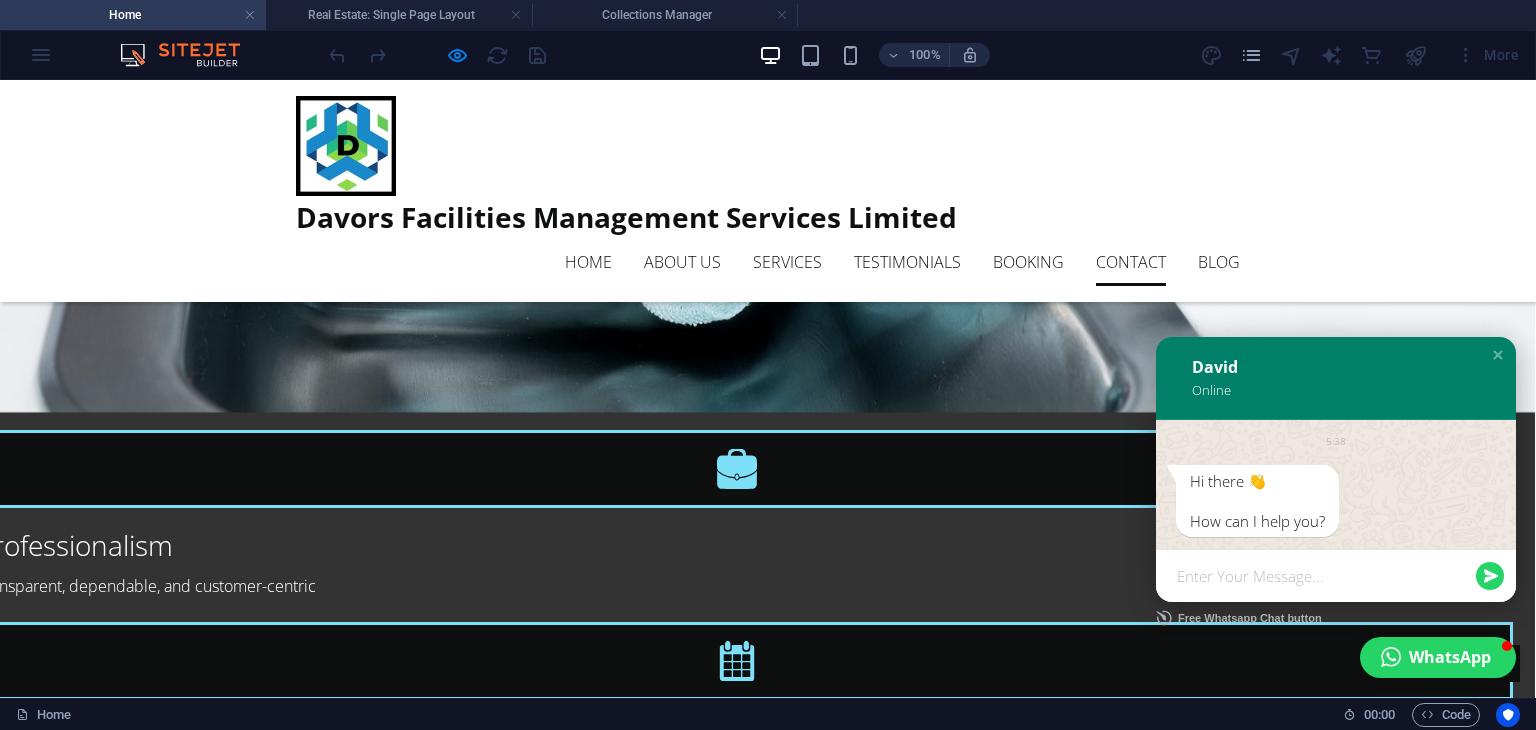 scroll, scrollTop: 6844, scrollLeft: 1, axis: both 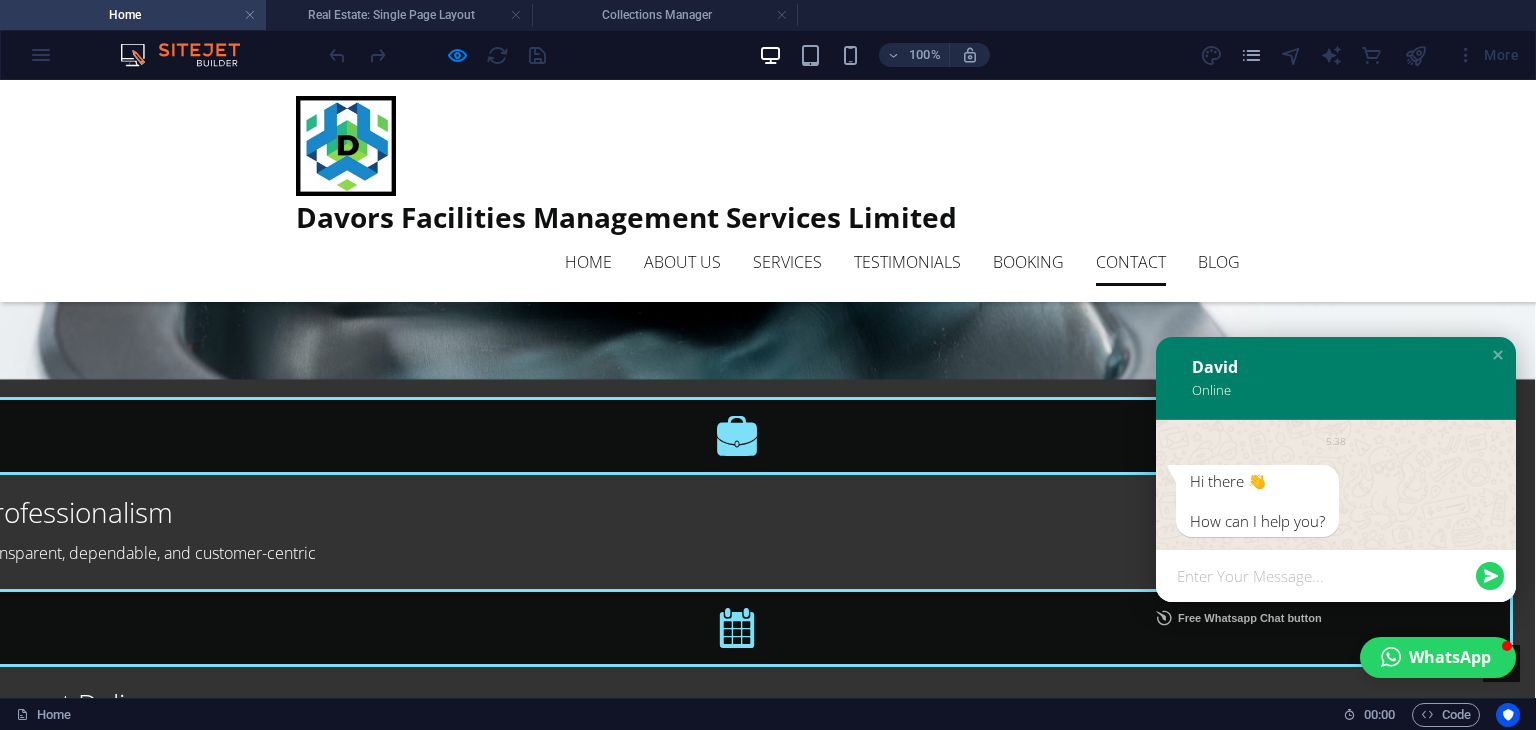 drag, startPoint x: 1531, startPoint y: 125, endPoint x: 1518, endPoint y: 779, distance: 654.1292 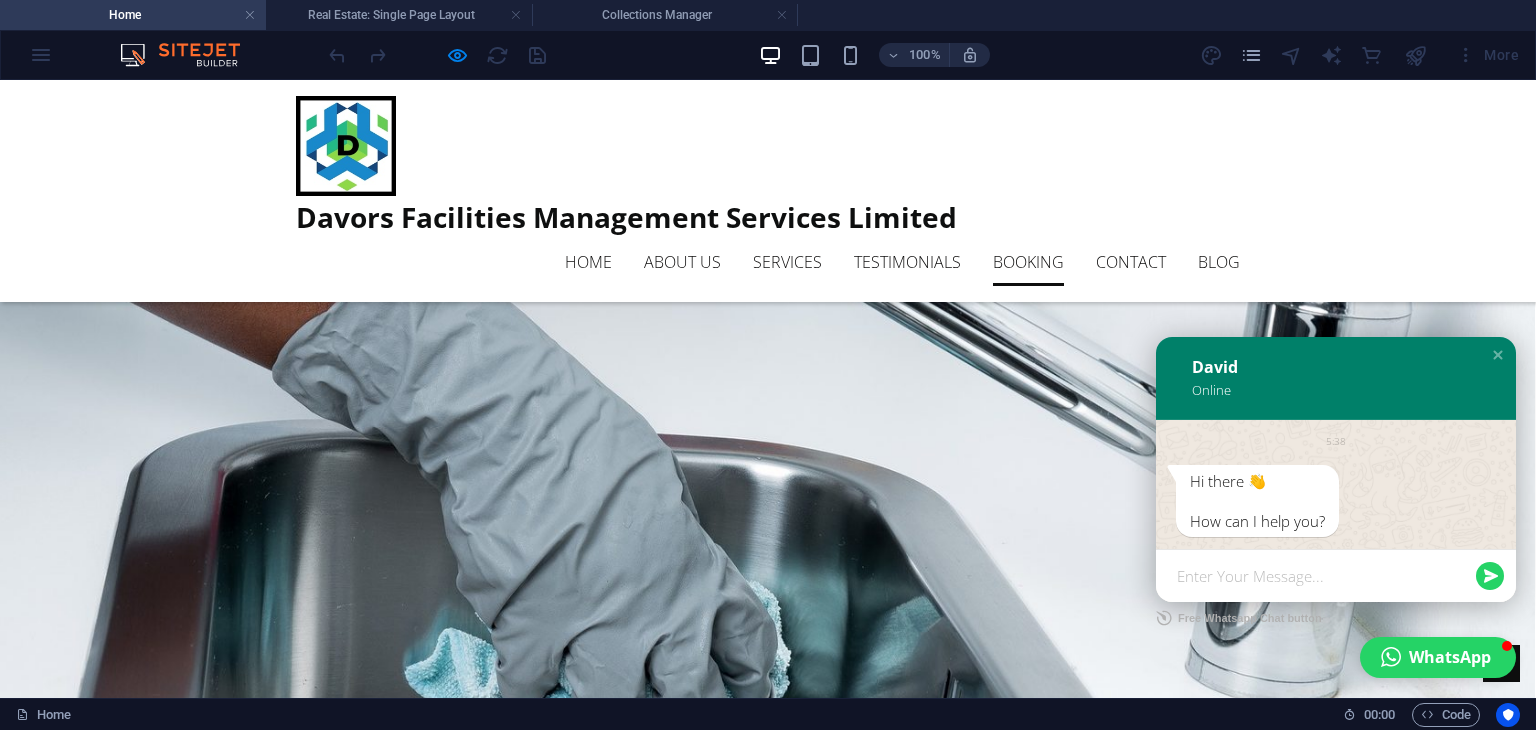 scroll, scrollTop: 5944, scrollLeft: 1, axis: both 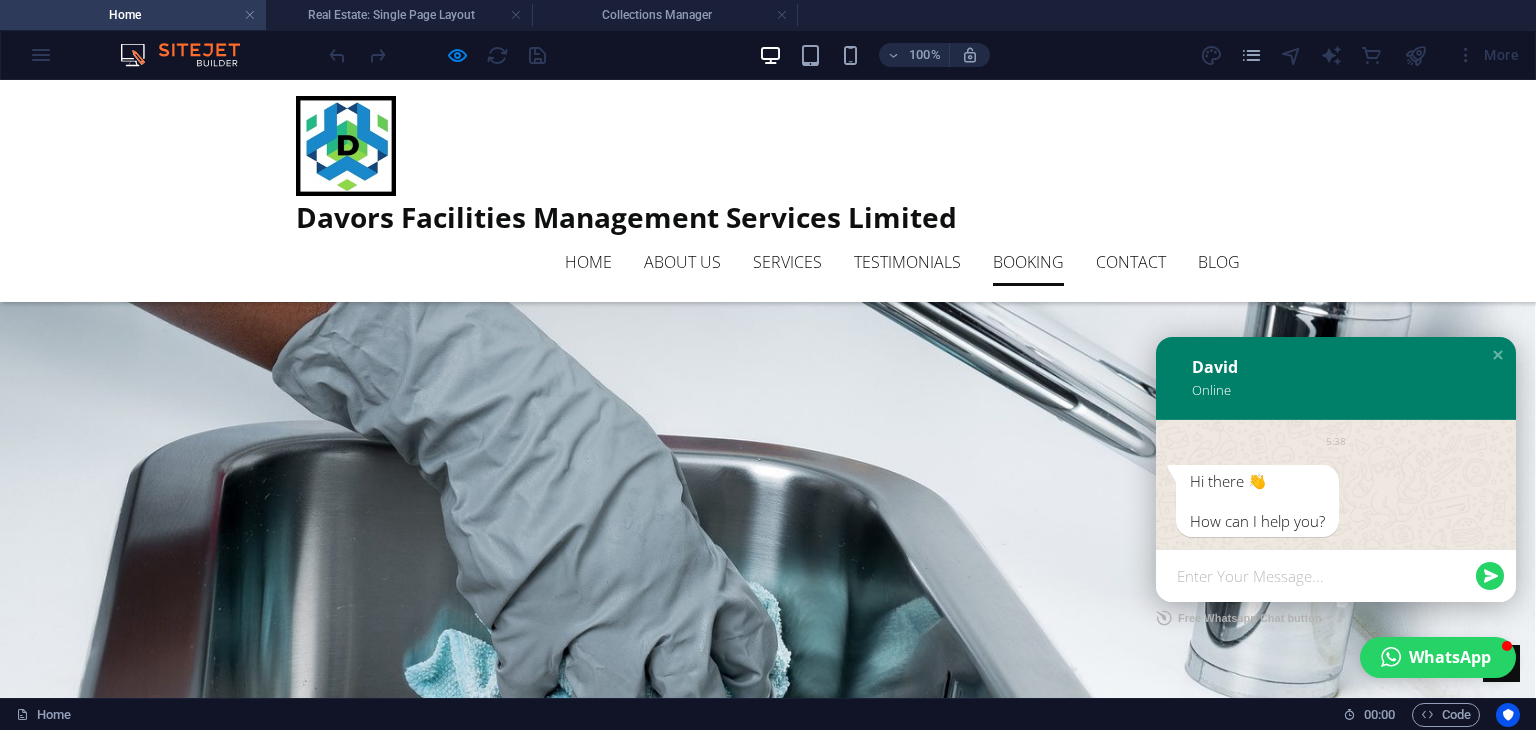 click on "Free Whatsapp Chat button" at bounding box center (1239, 618) 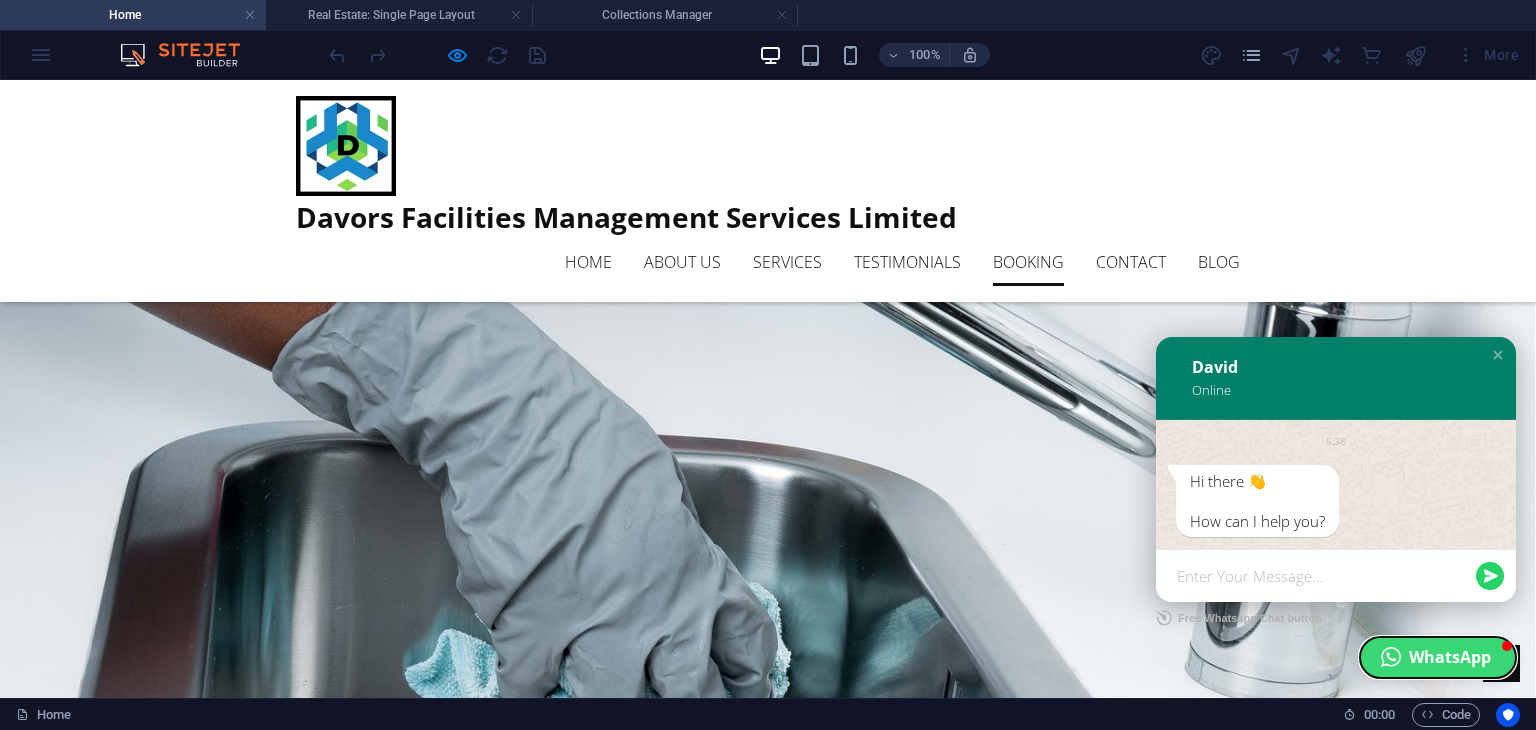 click on "WhatsApp" at bounding box center (1438, 657) 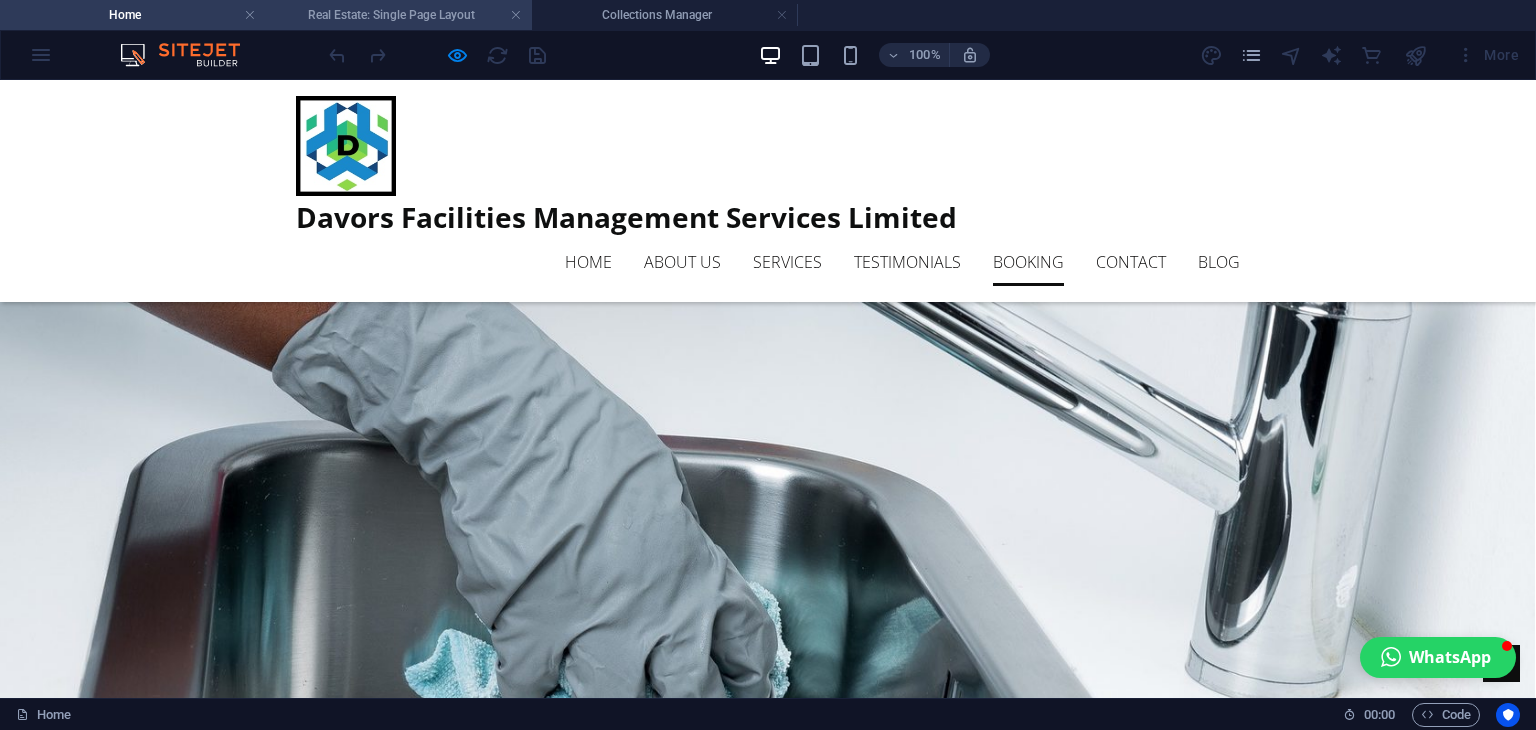 click on "Real Estate: Single Page Layout" at bounding box center [399, 15] 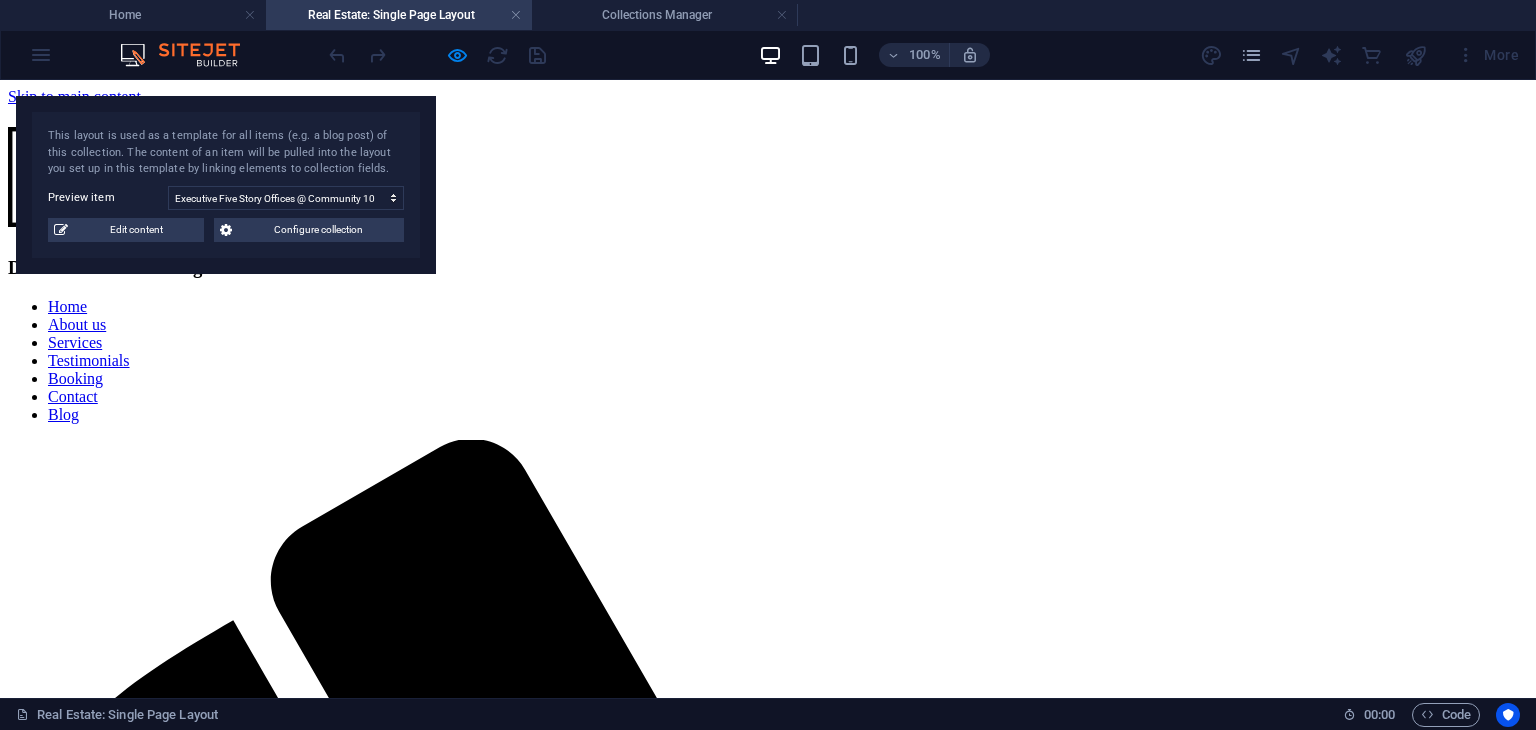 scroll, scrollTop: 3563, scrollLeft: 0, axis: vertical 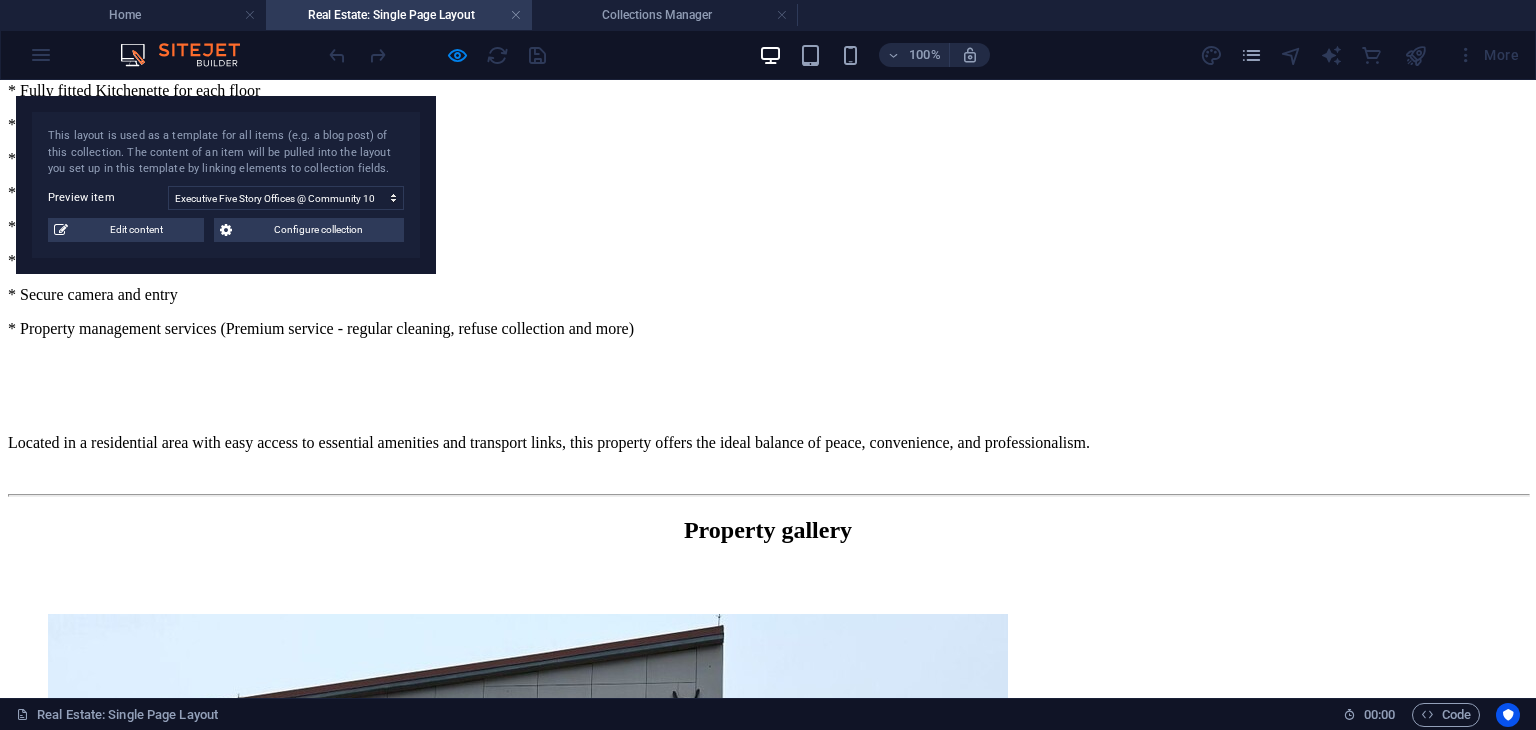 click on "Get in touch" at bounding box center (776, 7527) 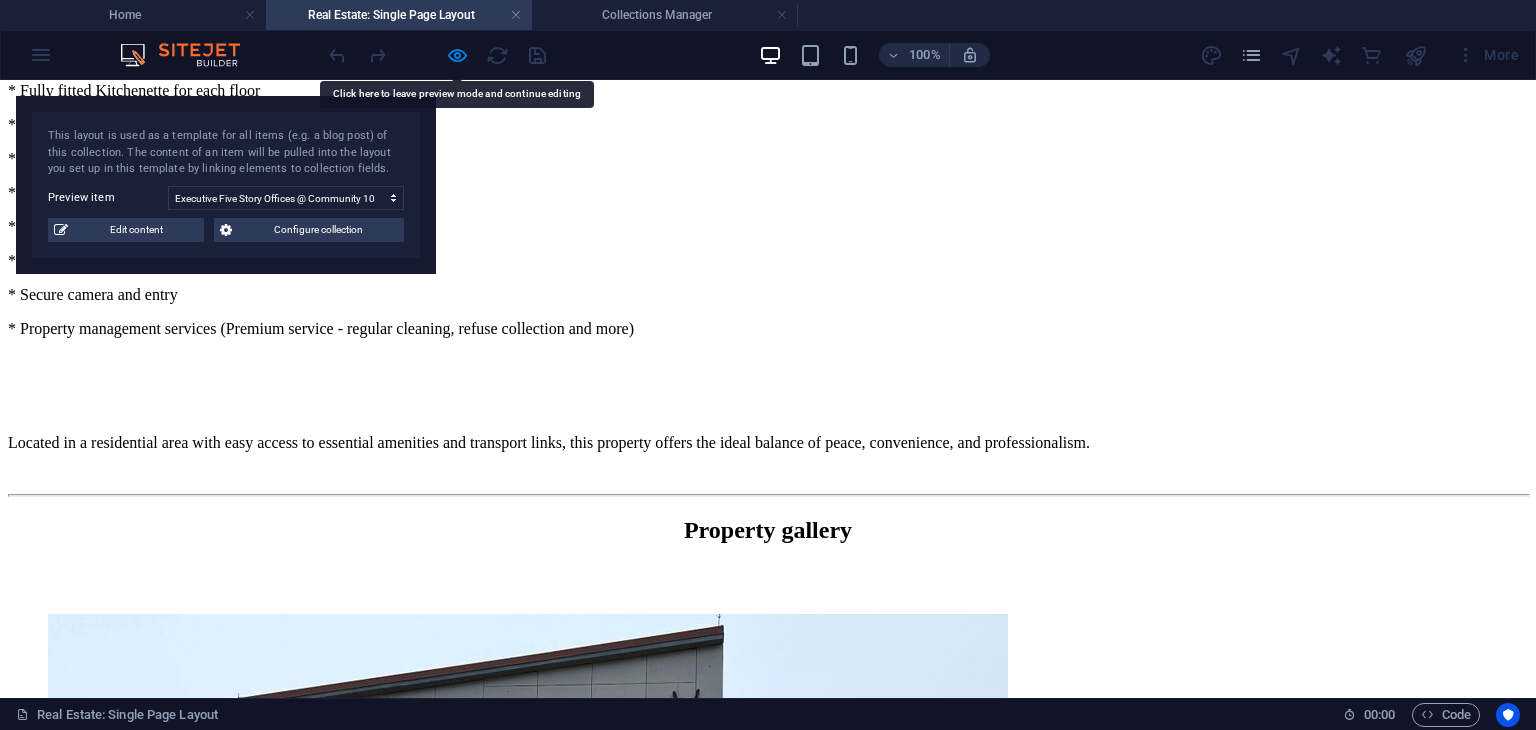 click on "Submit a Request" at bounding box center [116, 7948] 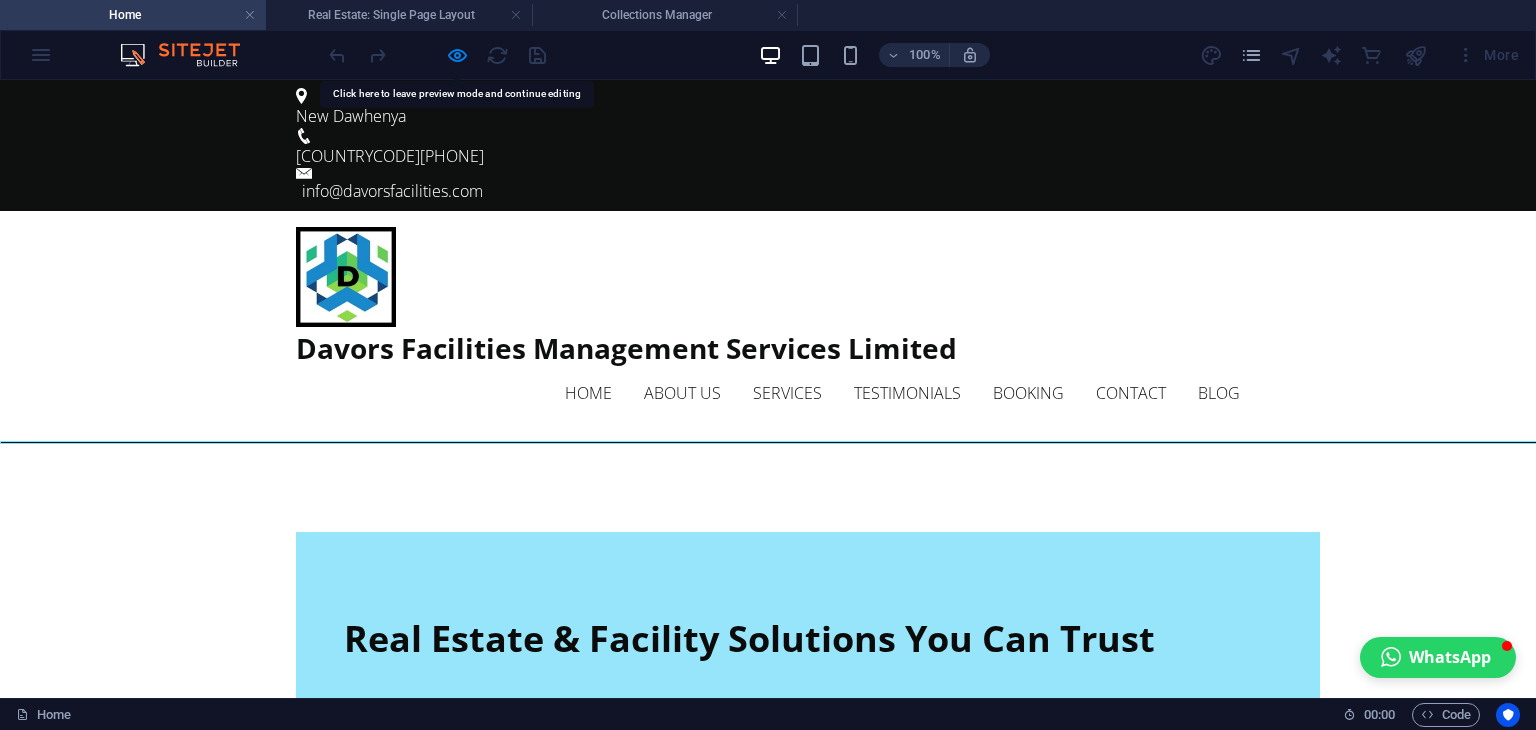 scroll, scrollTop: 0, scrollLeft: 0, axis: both 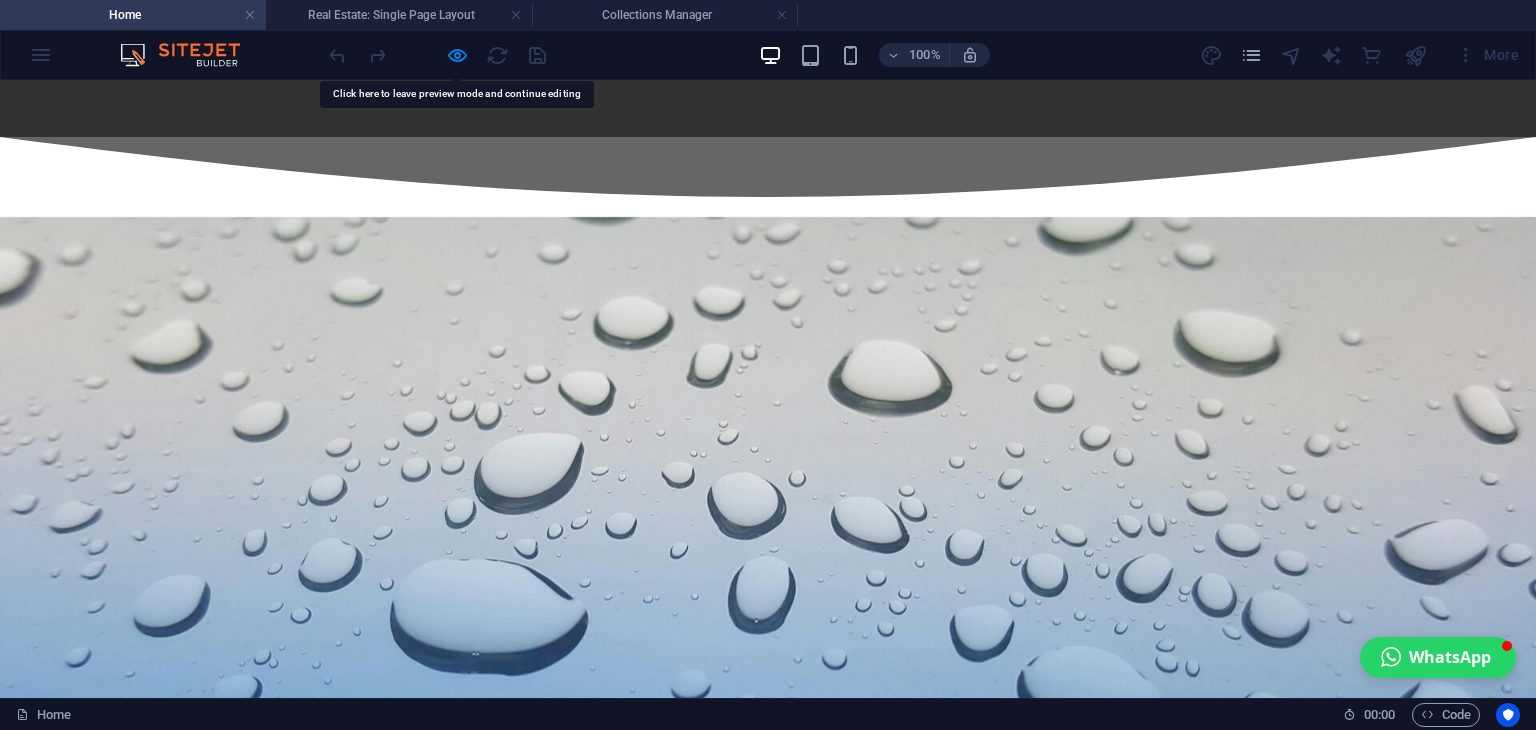 click on "[COUNTRYCODE][PHONE]   info@davorsfacilities.com Davors Facilities Management Services Limited Home About us Services Testimonials Booking Contact Blog Real Estate & Facility Solutions You Can Trust From property sales and Airbnb management to professional cleaning - we help you transform, manage, and grow your residential and commercial spaces in Ghana. Explore our Real Estate Services Book Cleaning Services Transform Your Workplace with Our Cleaning and Fumigation Services About Us Davors Facilities Management Services Limited is a Ghanaian-owned company offering top-tier real estate, cleaning, and facility support services. Based in Accra, we pride ourselves on delivering transparent, cost-effective, and reliable solutions tailored to each client’s unique needs. Trust in our professionalism and expertise for all your facility management needs. Our Mission We aim to simplify property ownership and maintenance through transparent processes, reliable delivery, and personalized support." at bounding box center (768, -393) 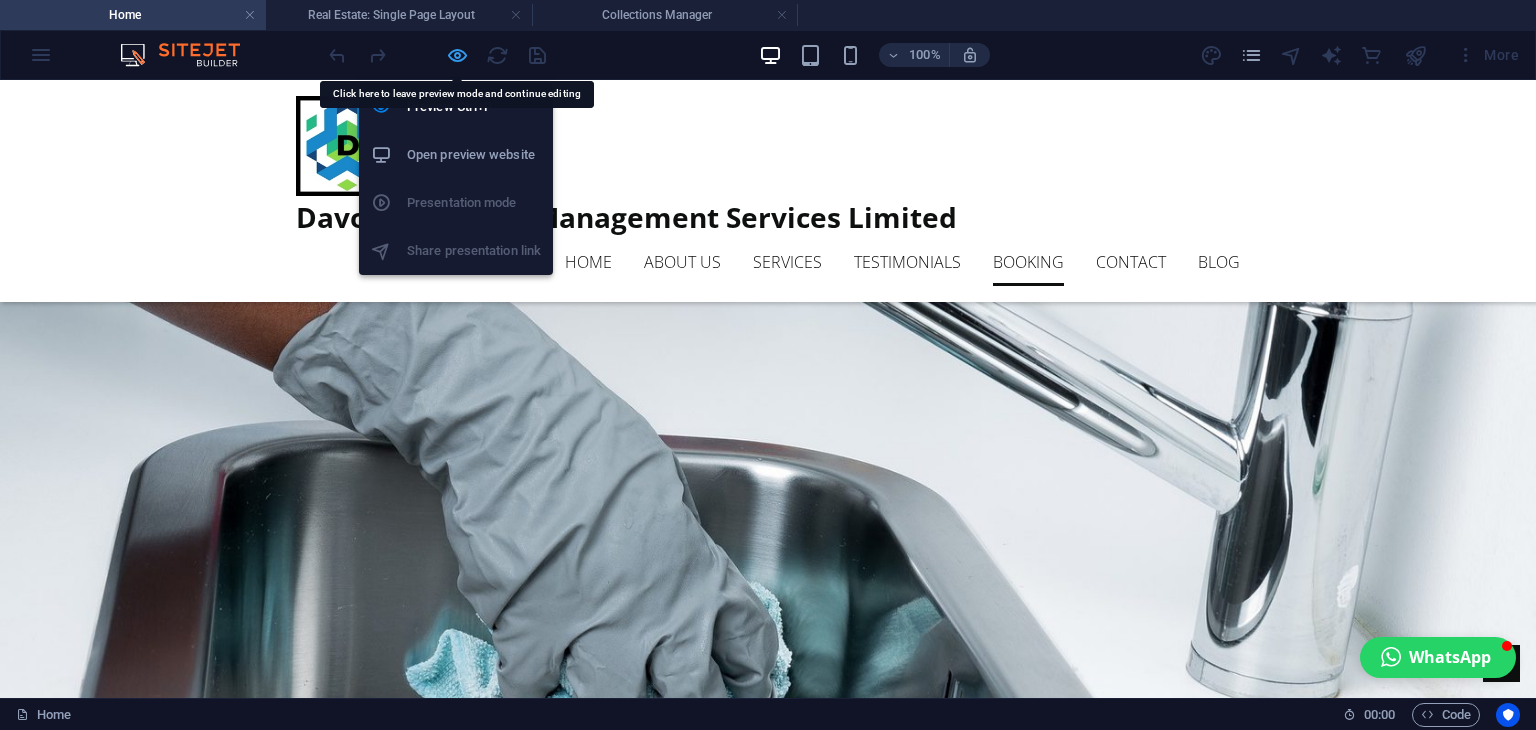 click at bounding box center (457, 55) 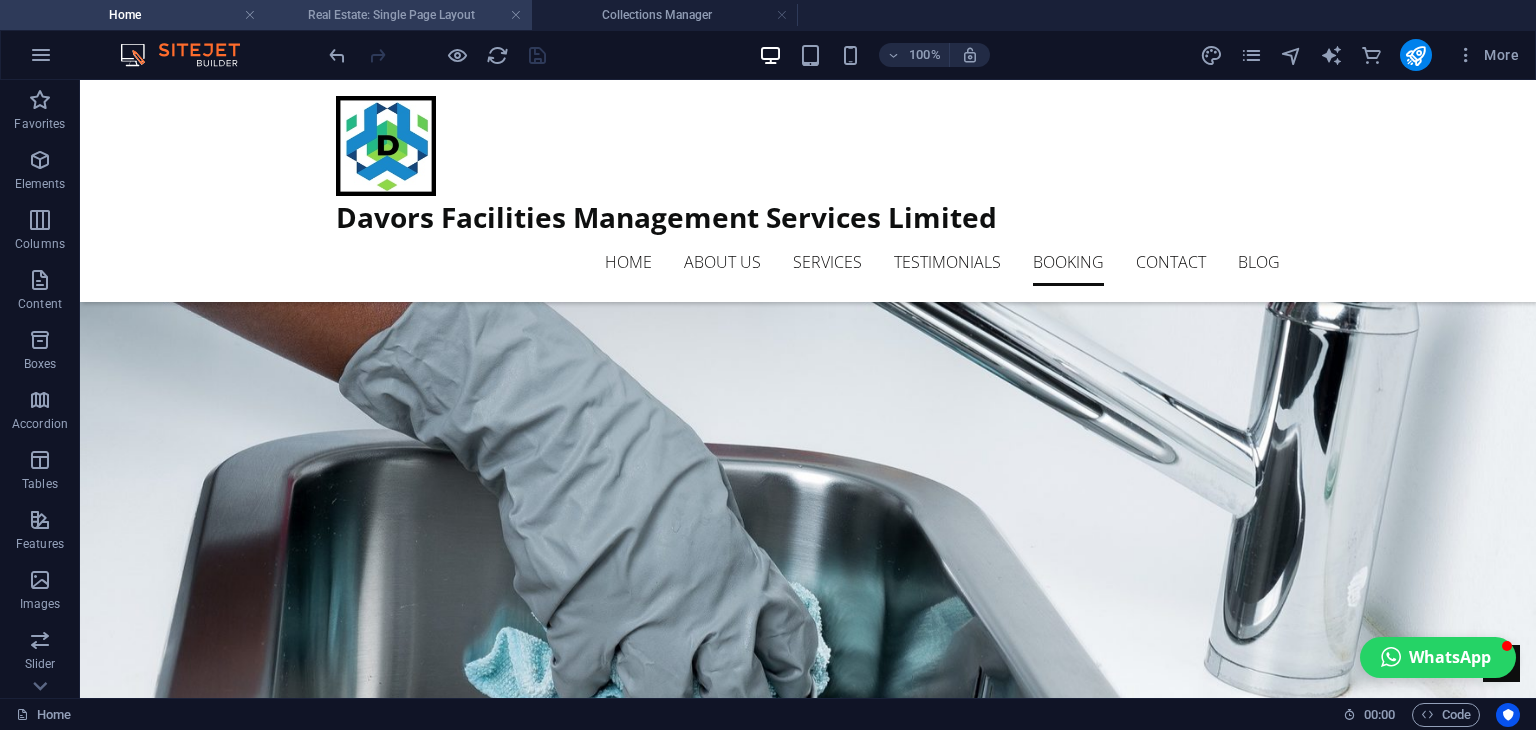 click on "Real Estate: Single Page Layout" at bounding box center (399, 15) 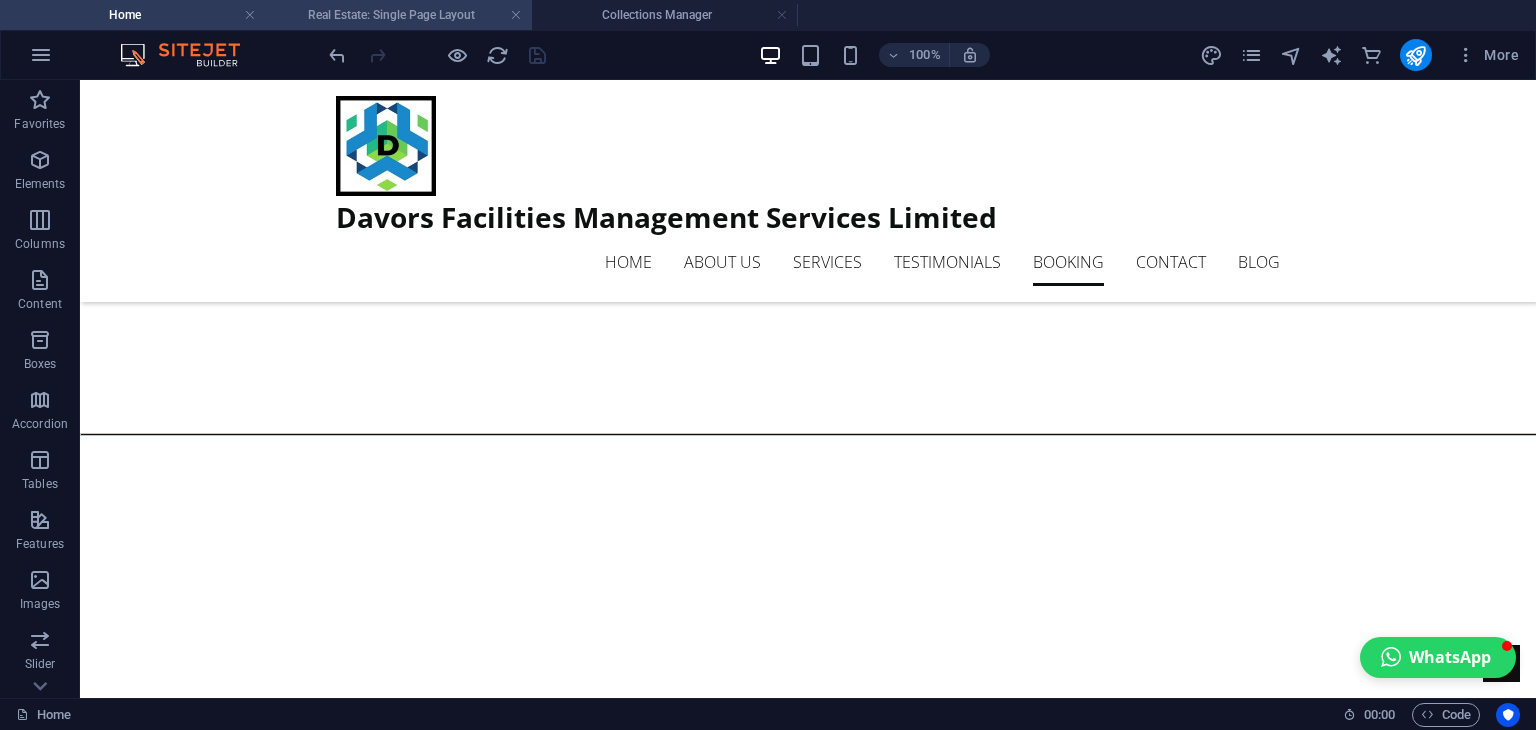 scroll, scrollTop: 3563, scrollLeft: 0, axis: vertical 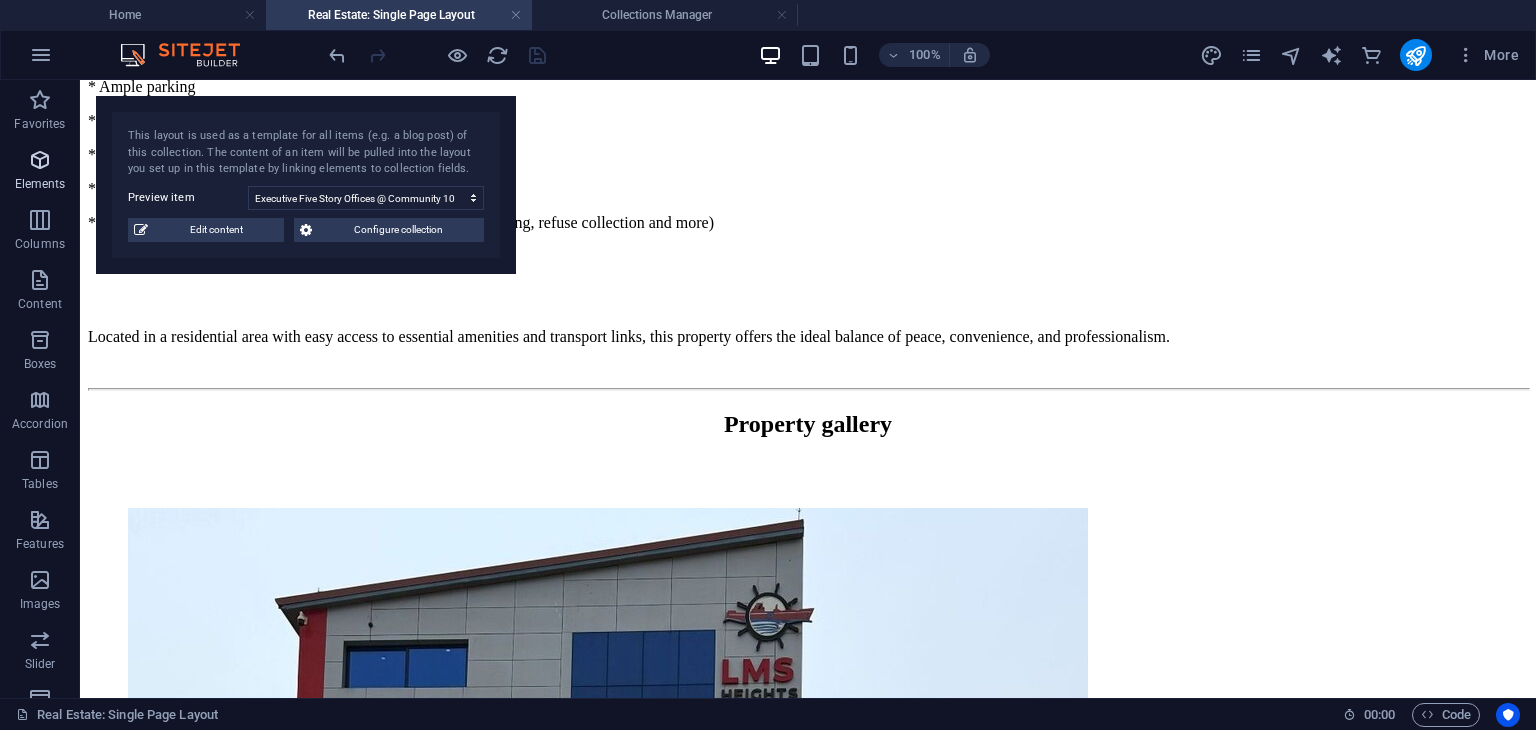 click on "Elements" at bounding box center (40, 172) 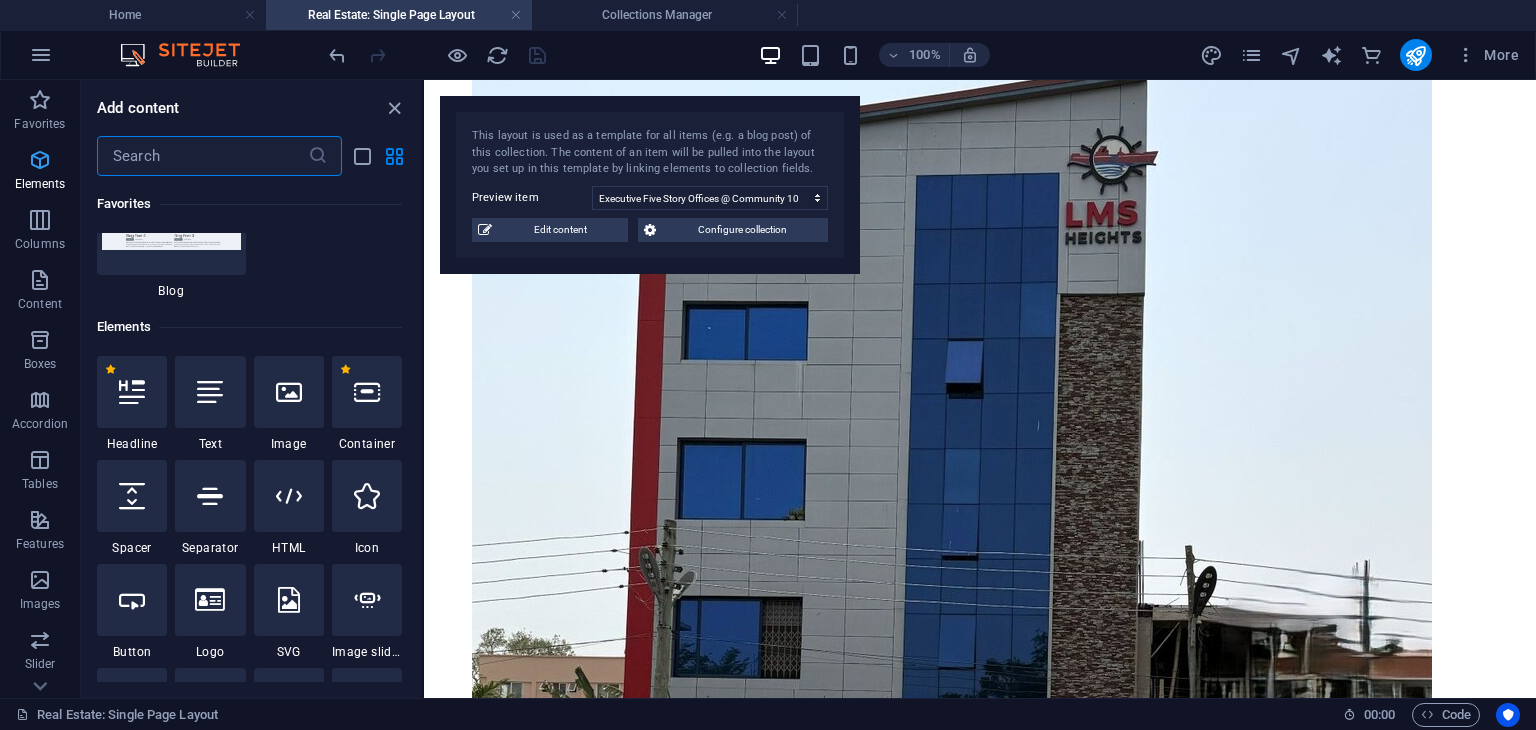 scroll, scrollTop: 376, scrollLeft: 0, axis: vertical 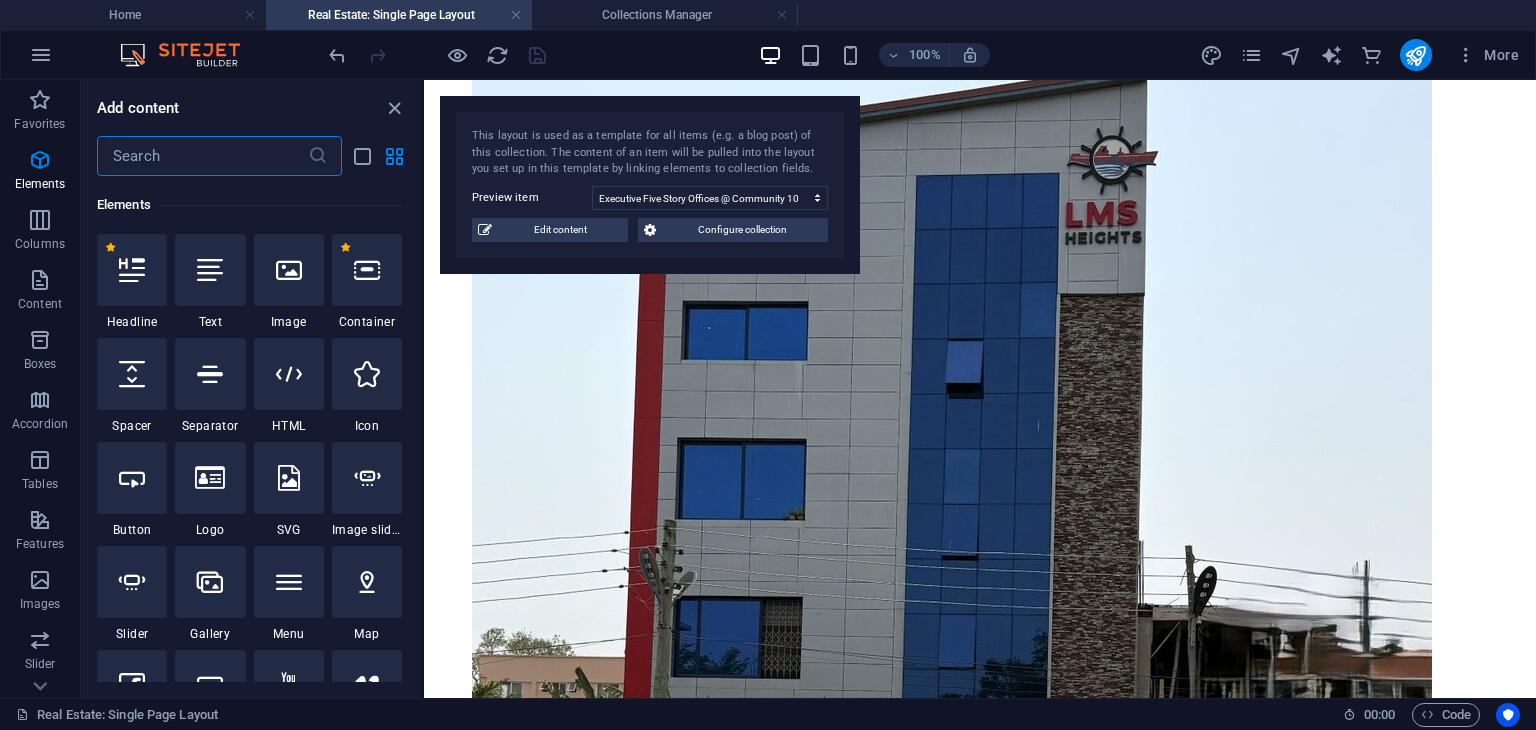 click at bounding box center [202, 156] 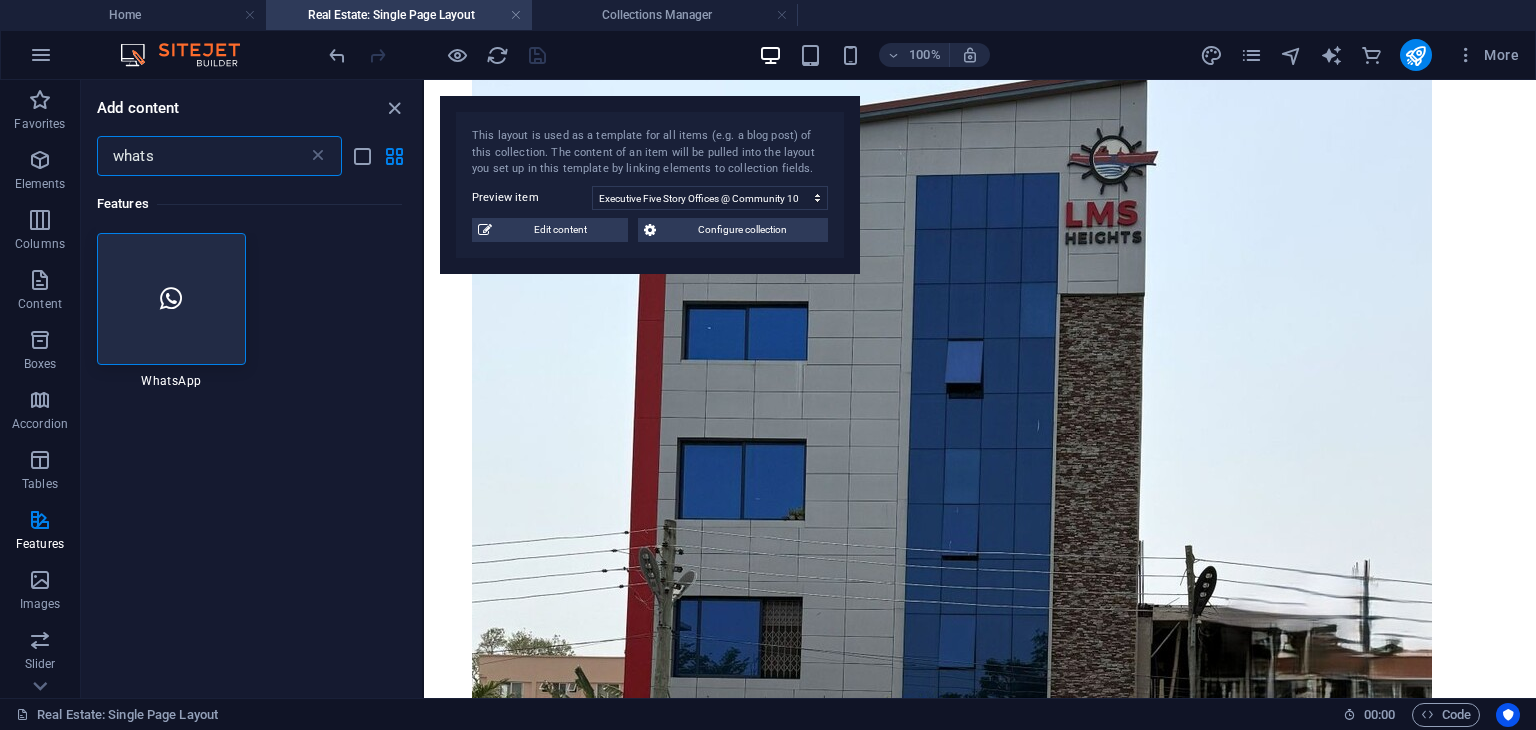 scroll, scrollTop: 0, scrollLeft: 0, axis: both 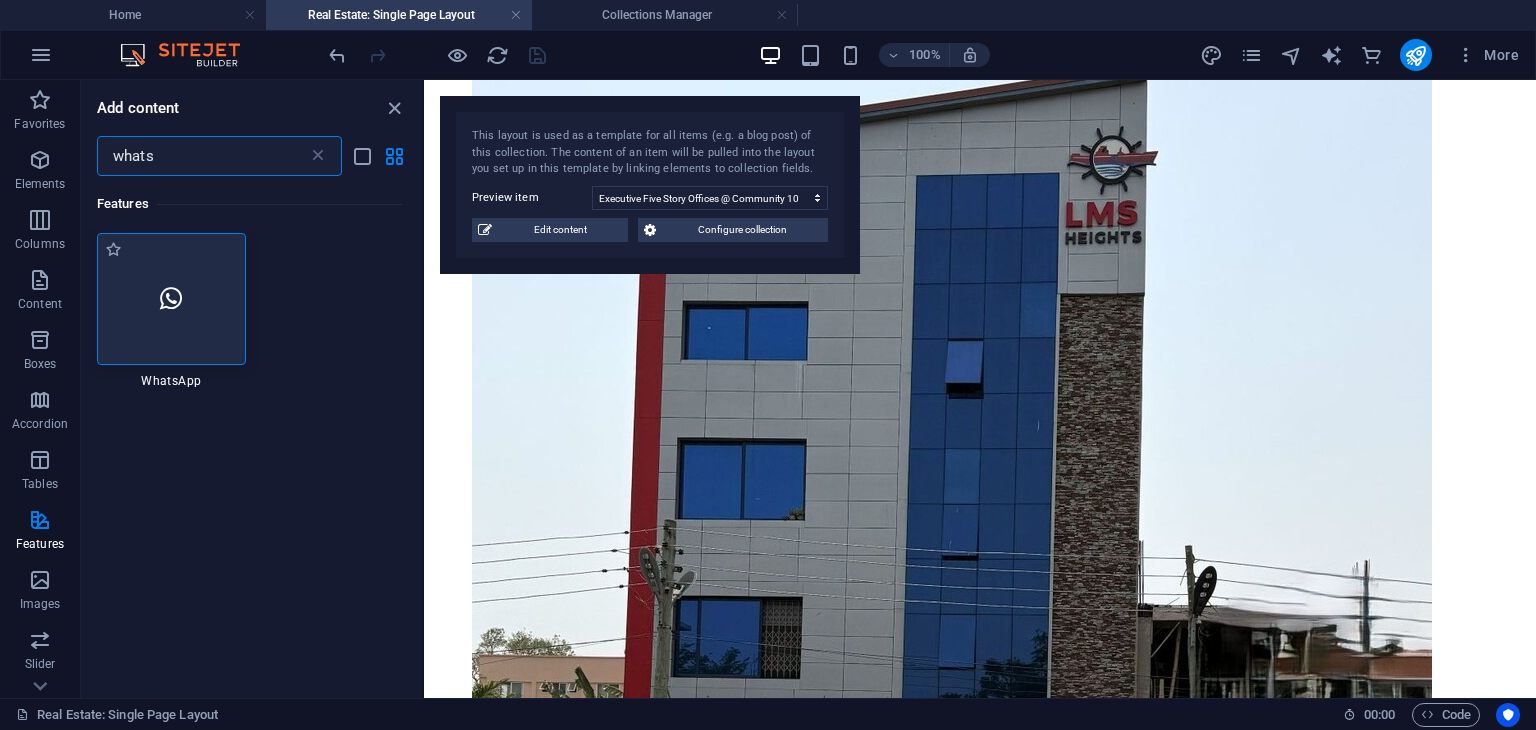 type on "whats" 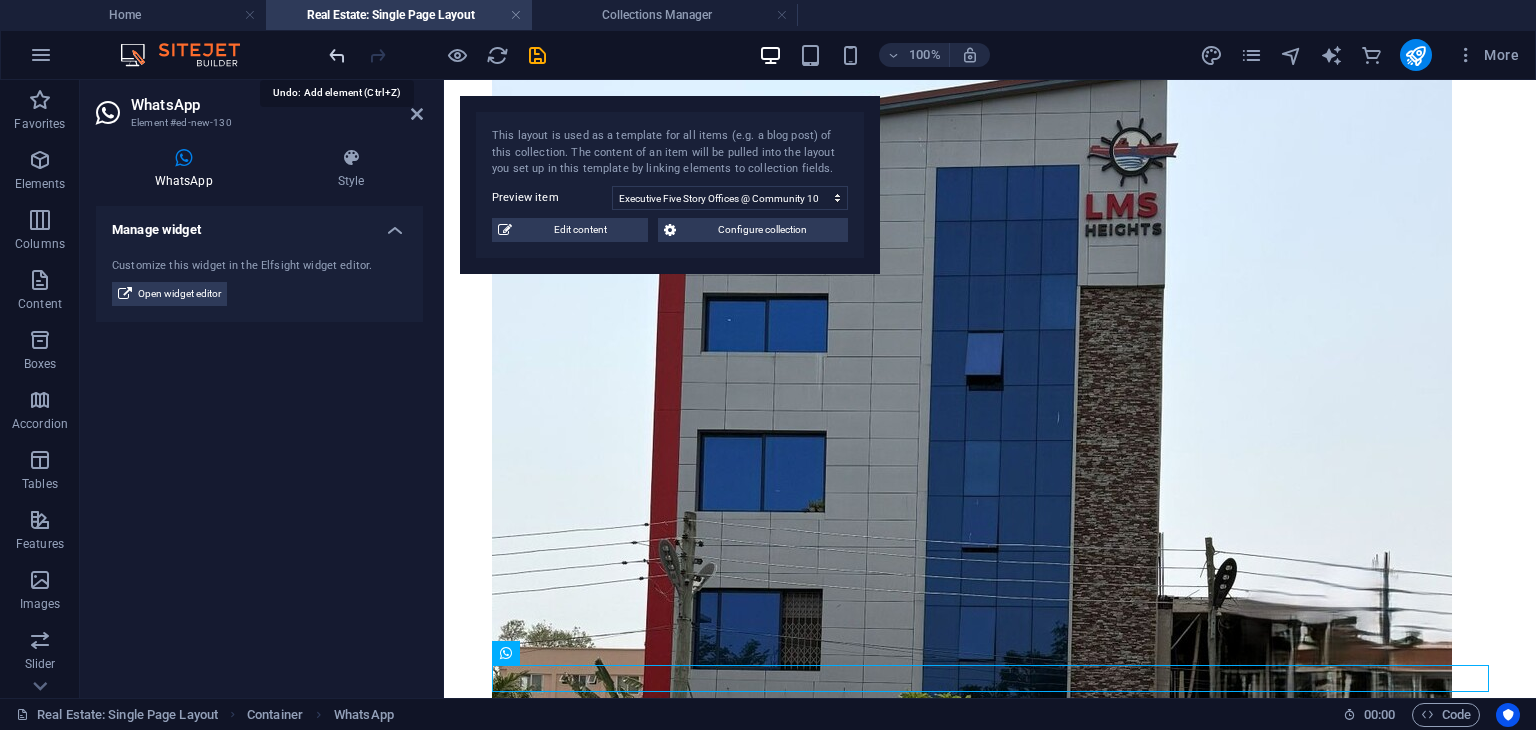 click at bounding box center [337, 55] 